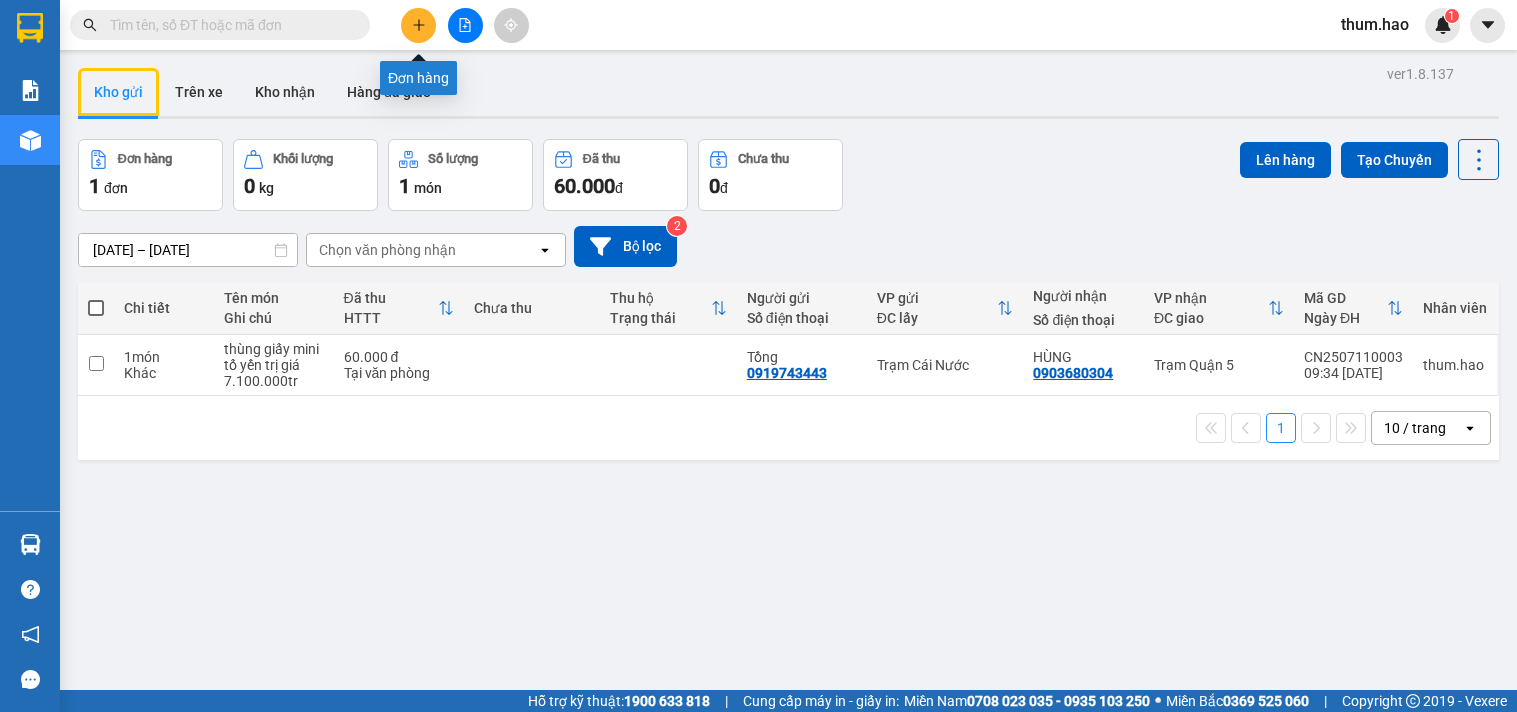 scroll, scrollTop: 0, scrollLeft: 0, axis: both 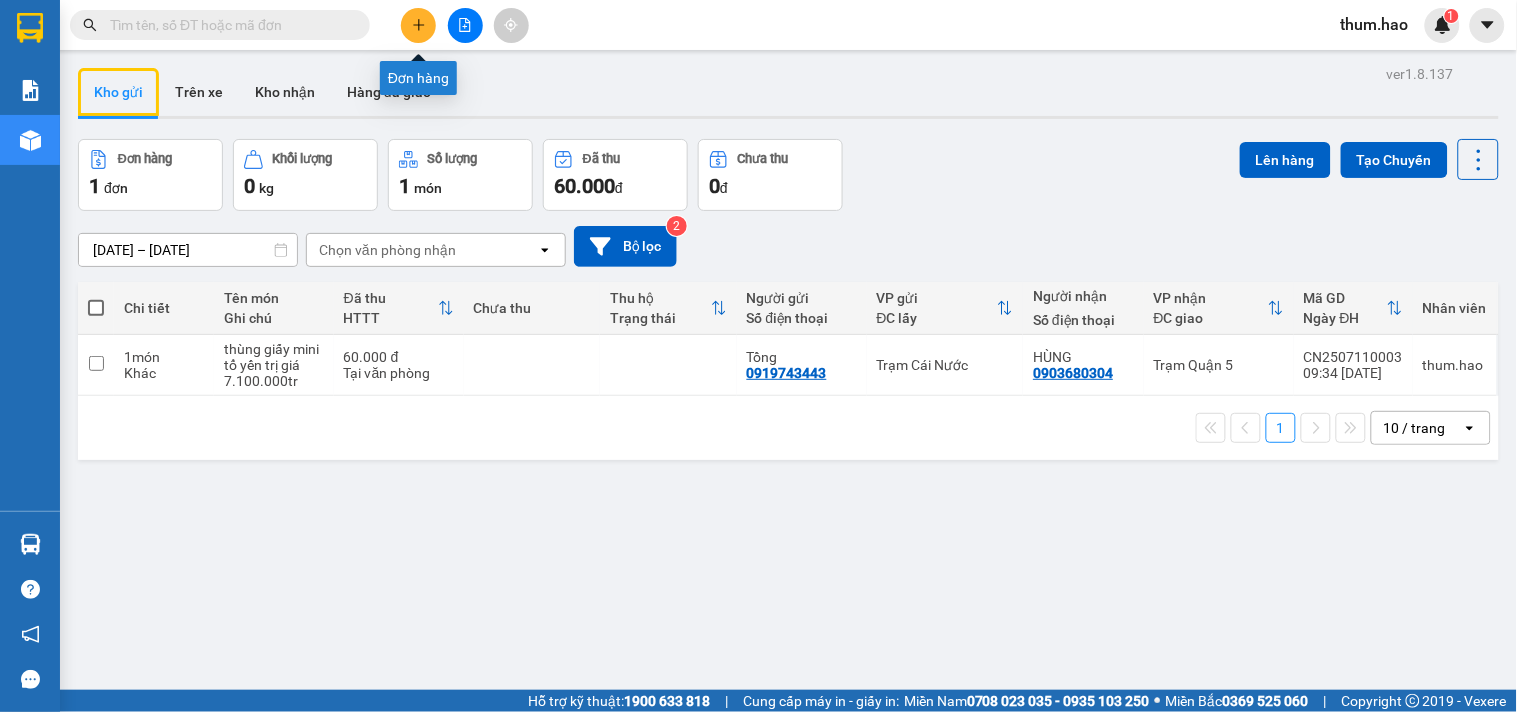 drag, startPoint x: 0, startPoint y: 0, endPoint x: 427, endPoint y: 26, distance: 427.79083 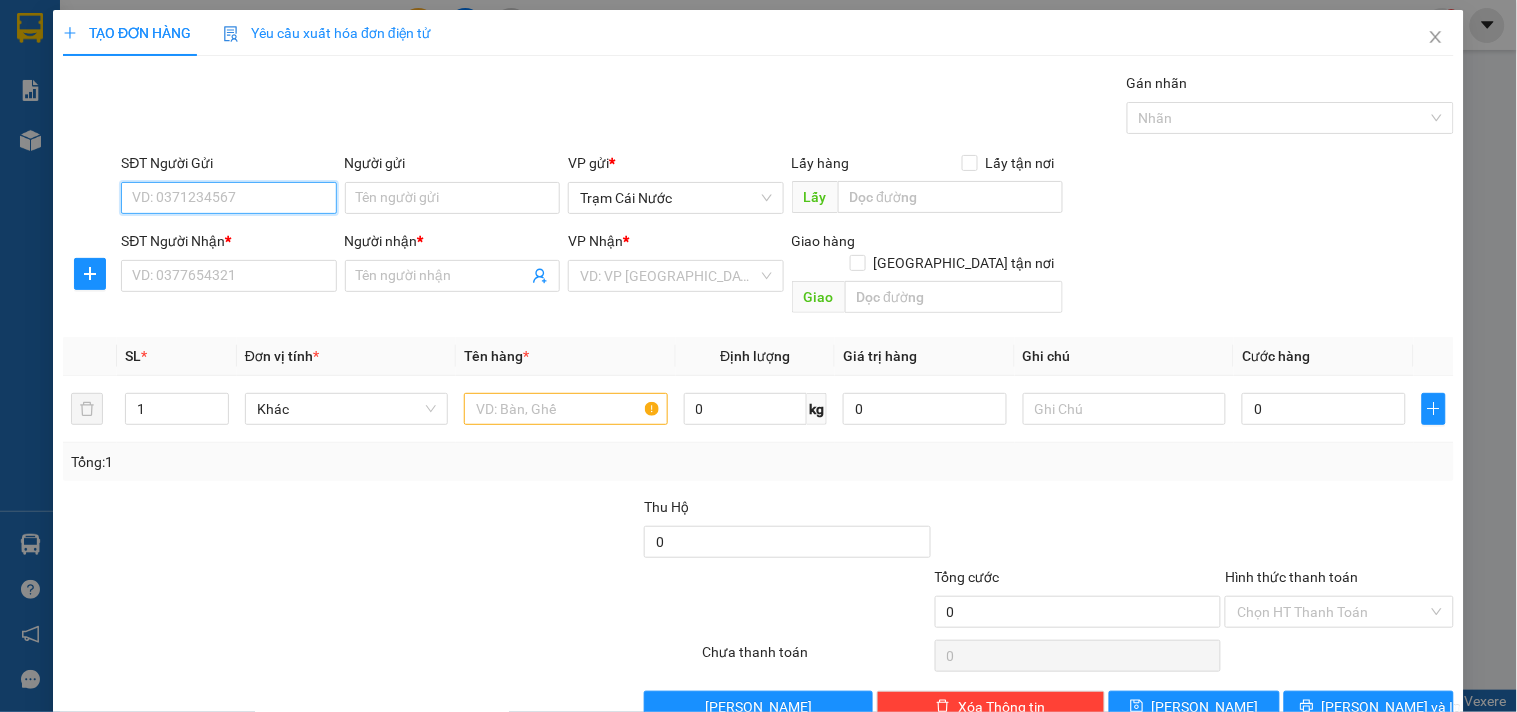 click on "SĐT Người Gửi" at bounding box center (228, 198) 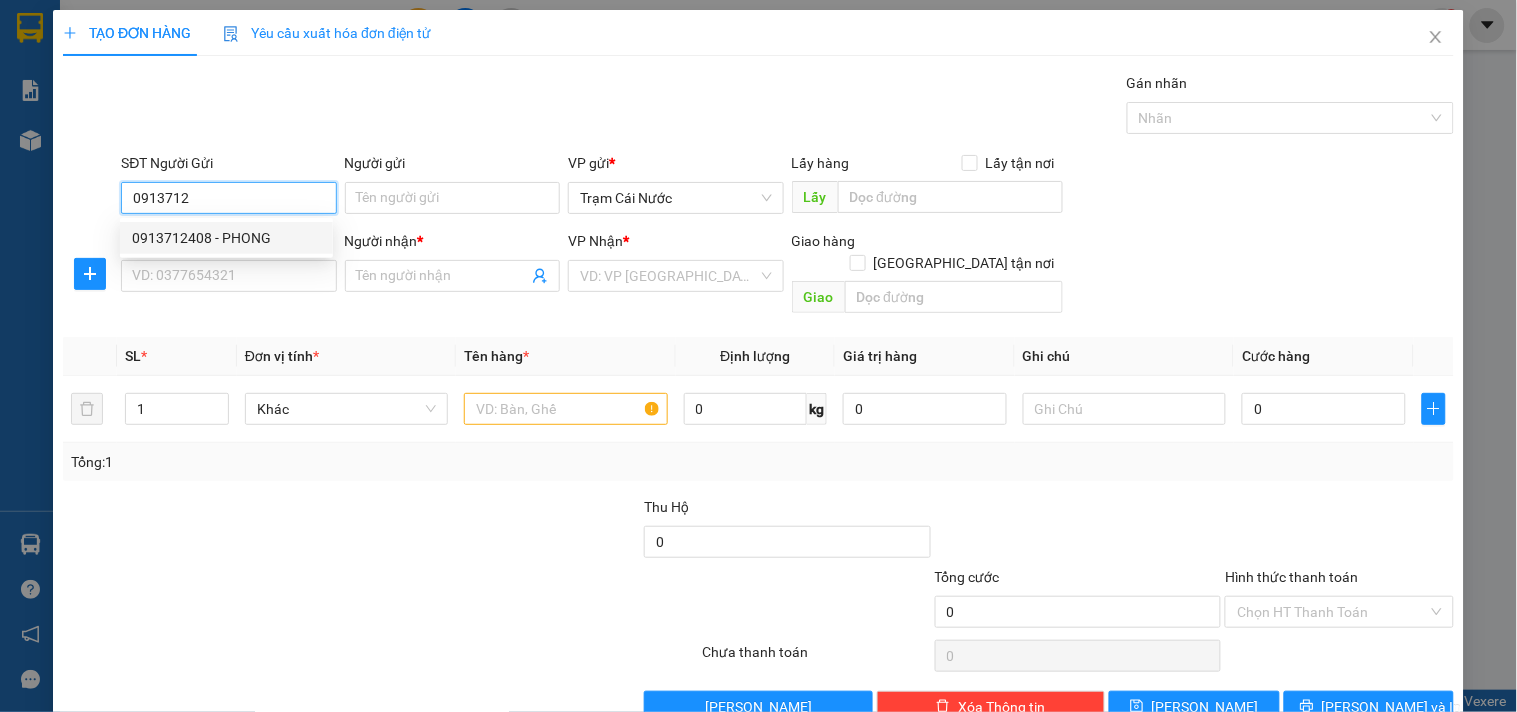 click on "0913712408 - PHONG" at bounding box center (226, 238) 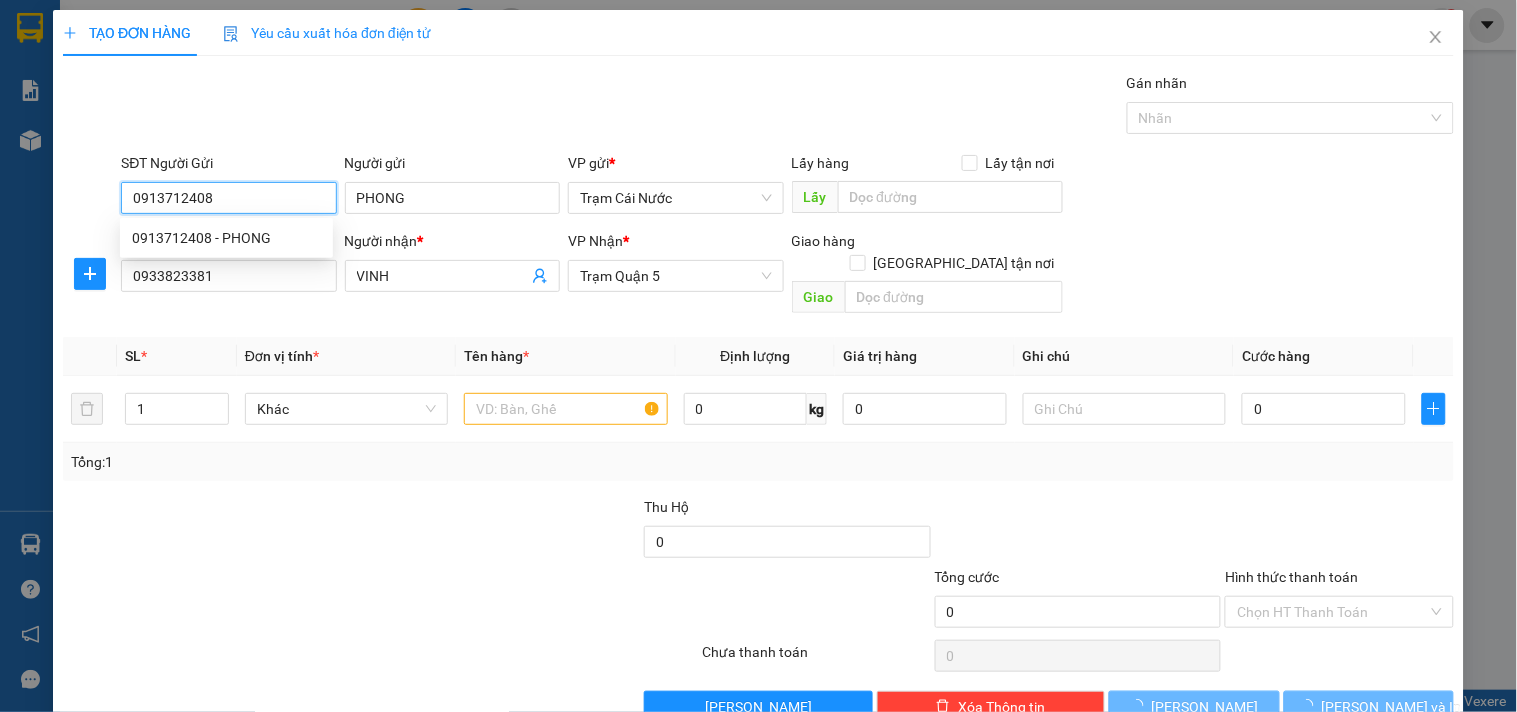 type on "60.000" 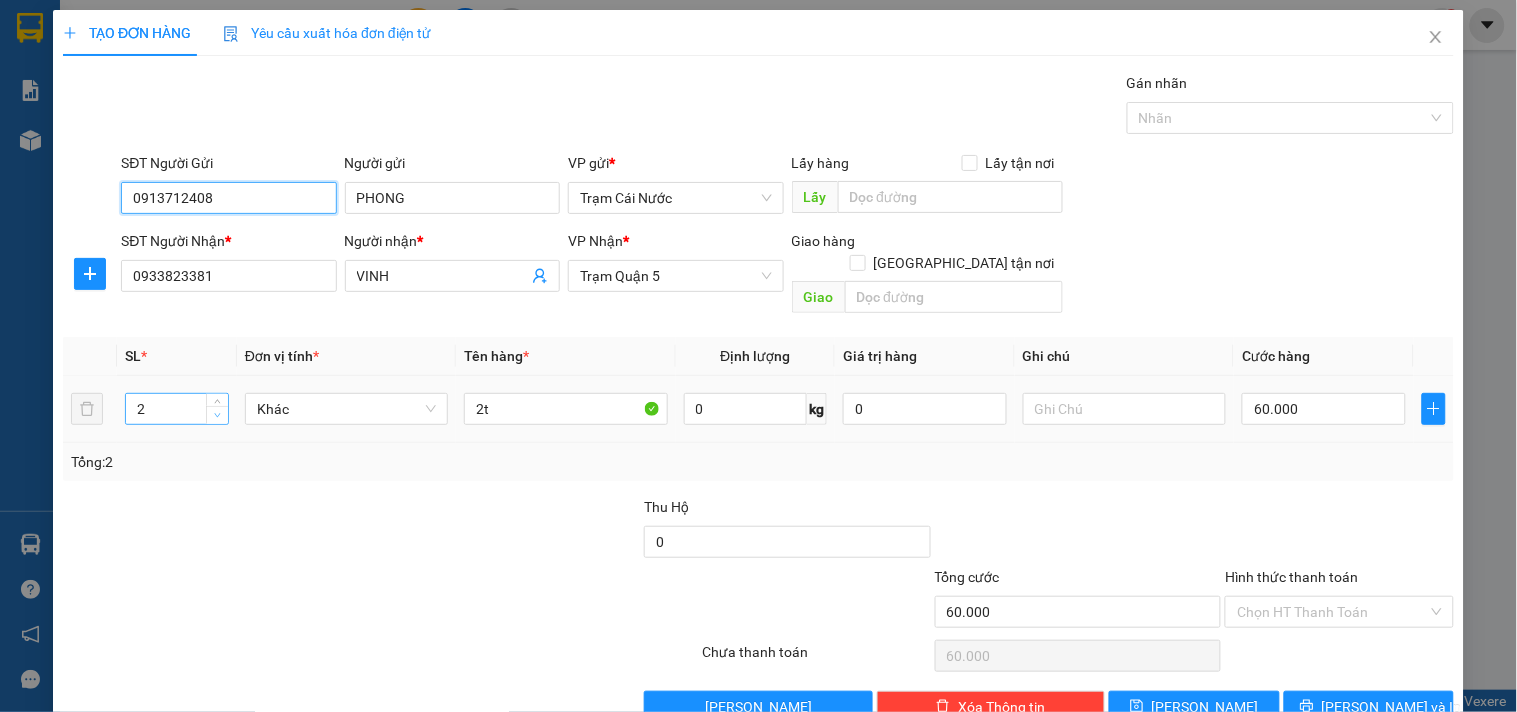 type on "0913712408" 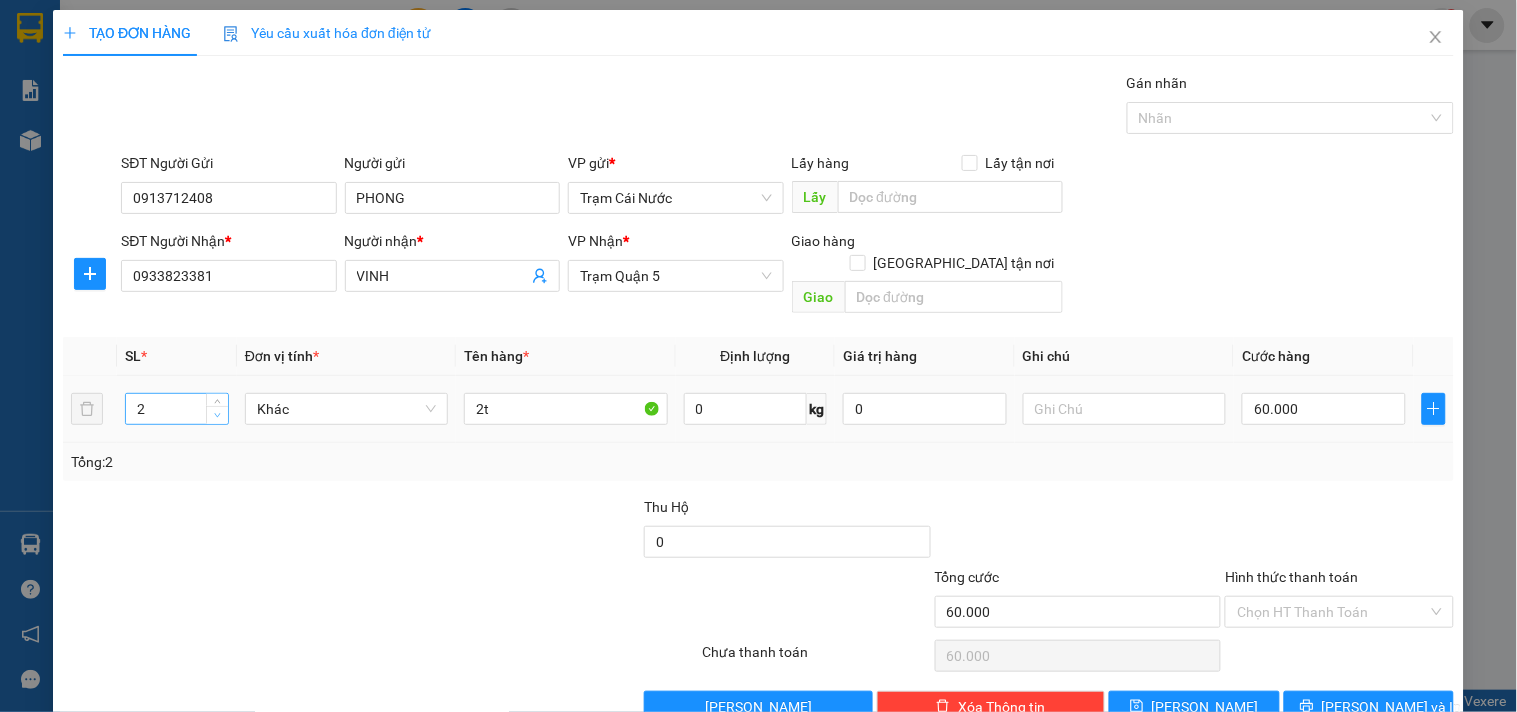 type on "1" 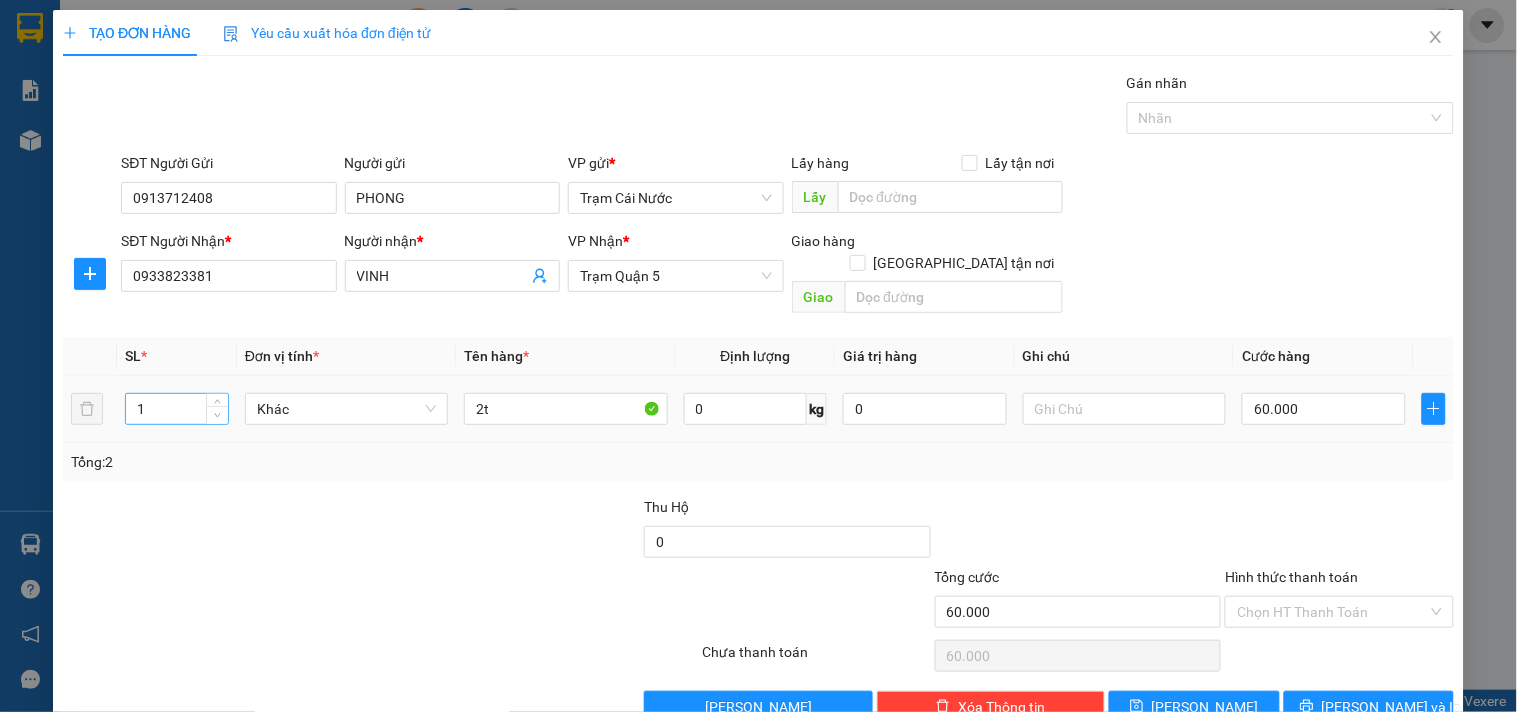 click 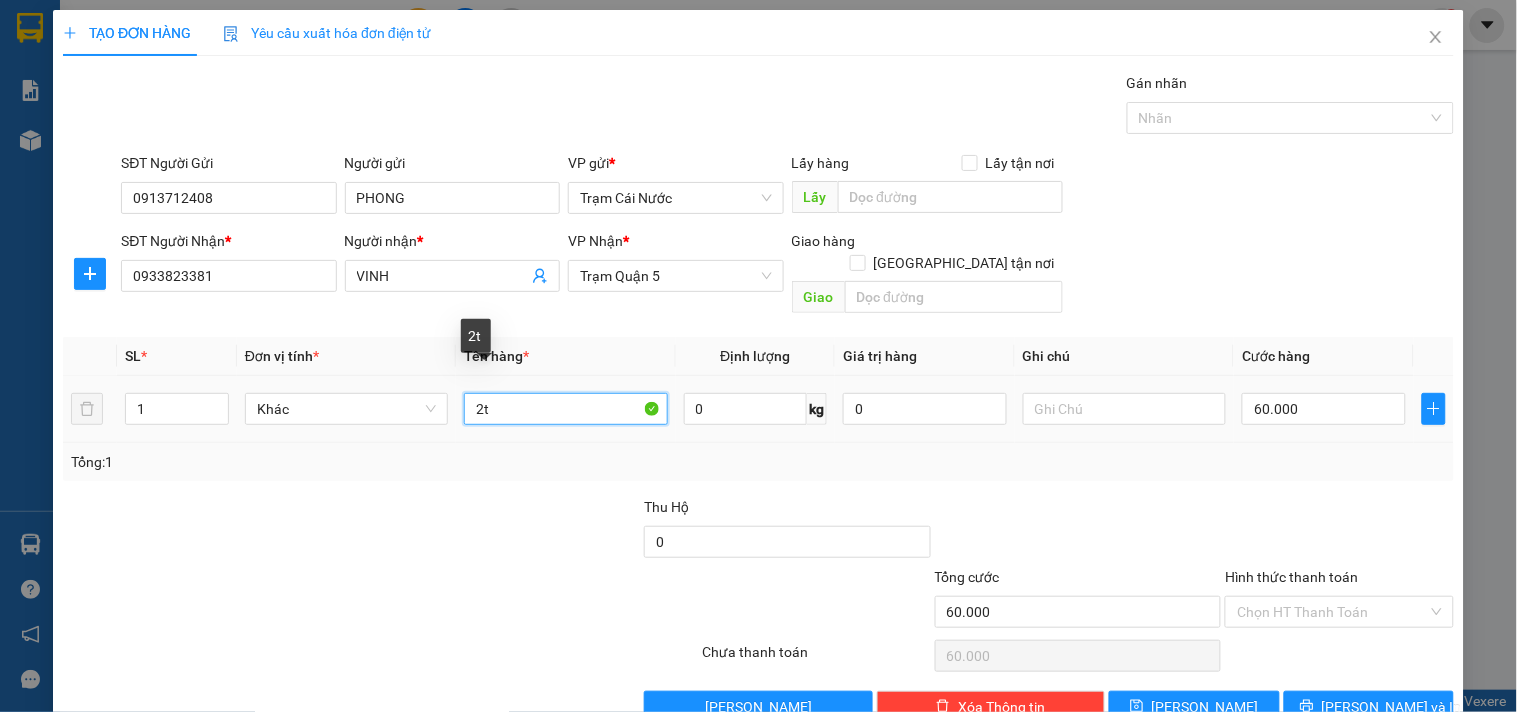 click on "2t" at bounding box center (565, 409) 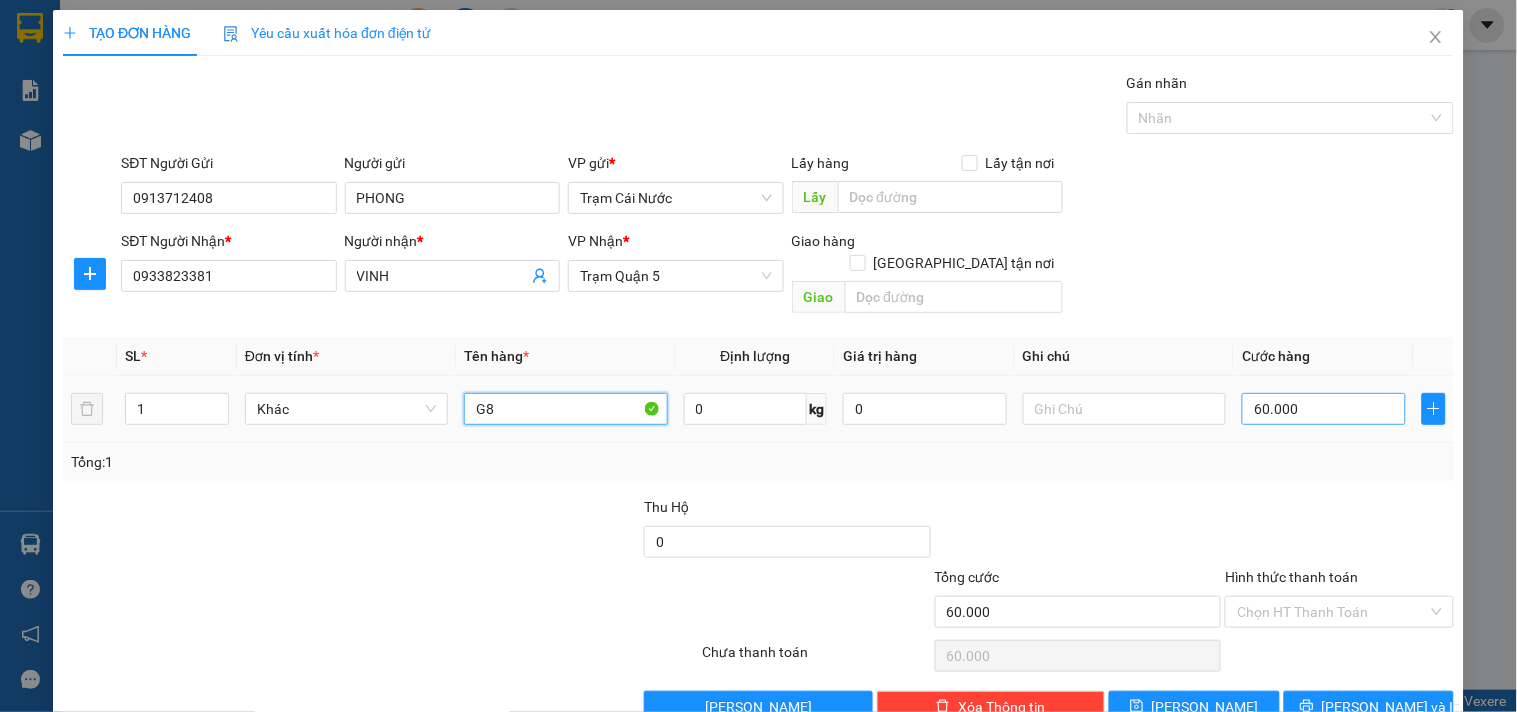 type on "G8" 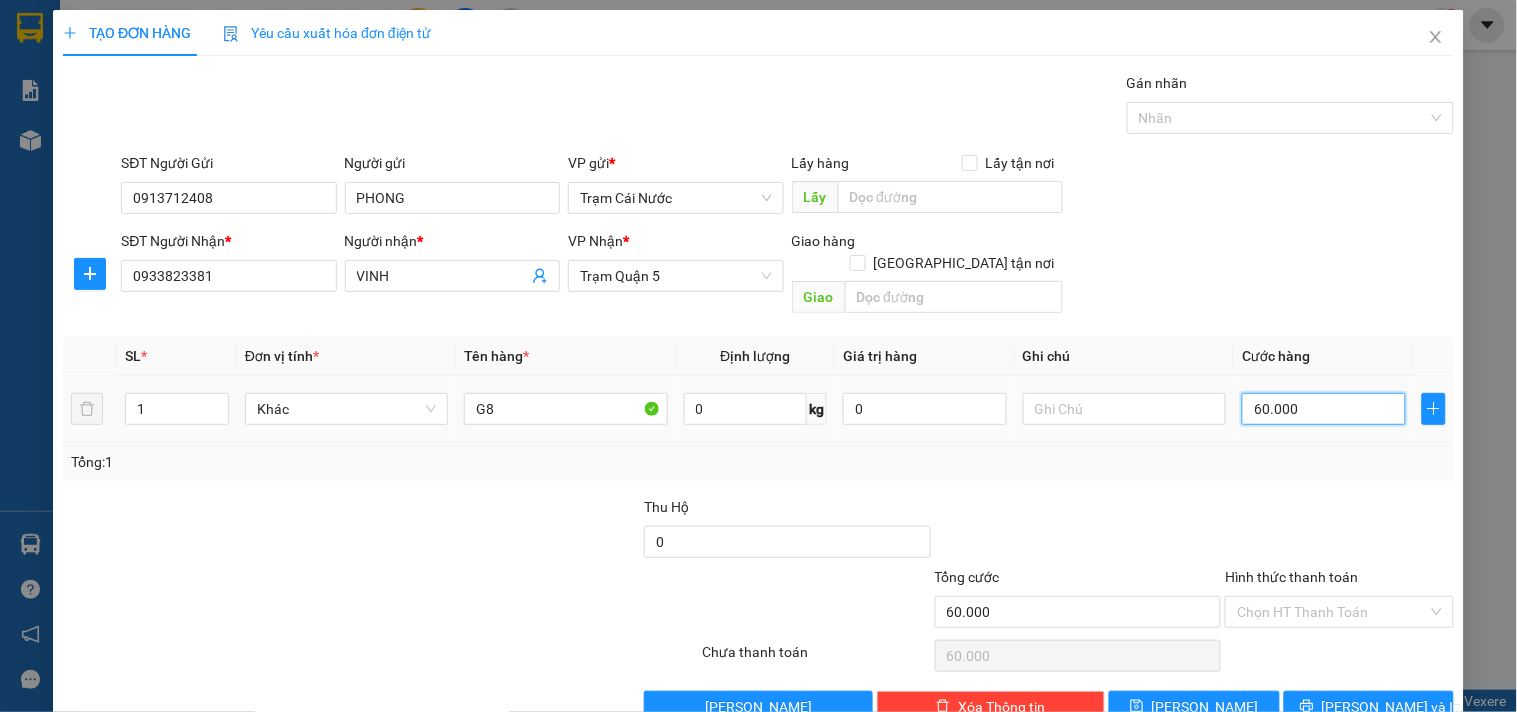 click on "60.000" at bounding box center [1324, 409] 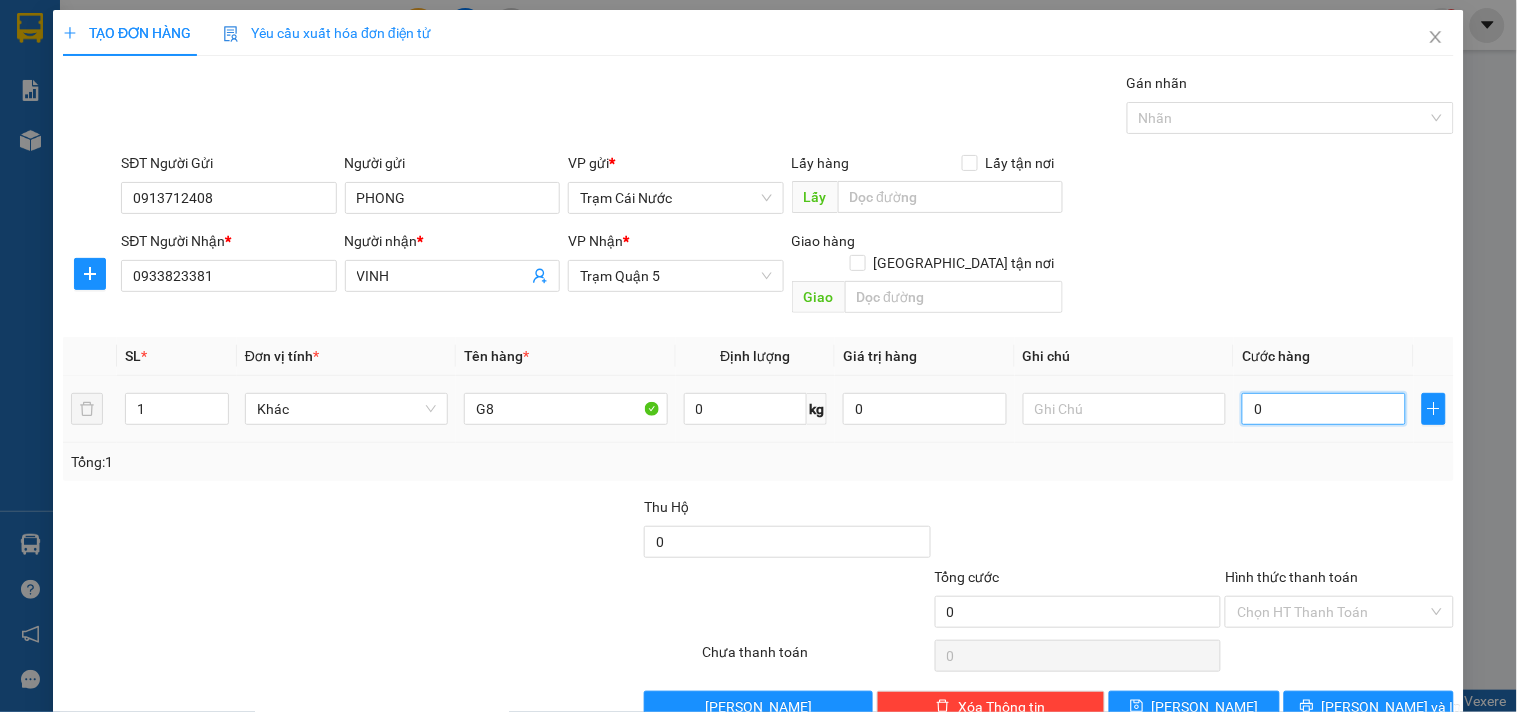 type on "0" 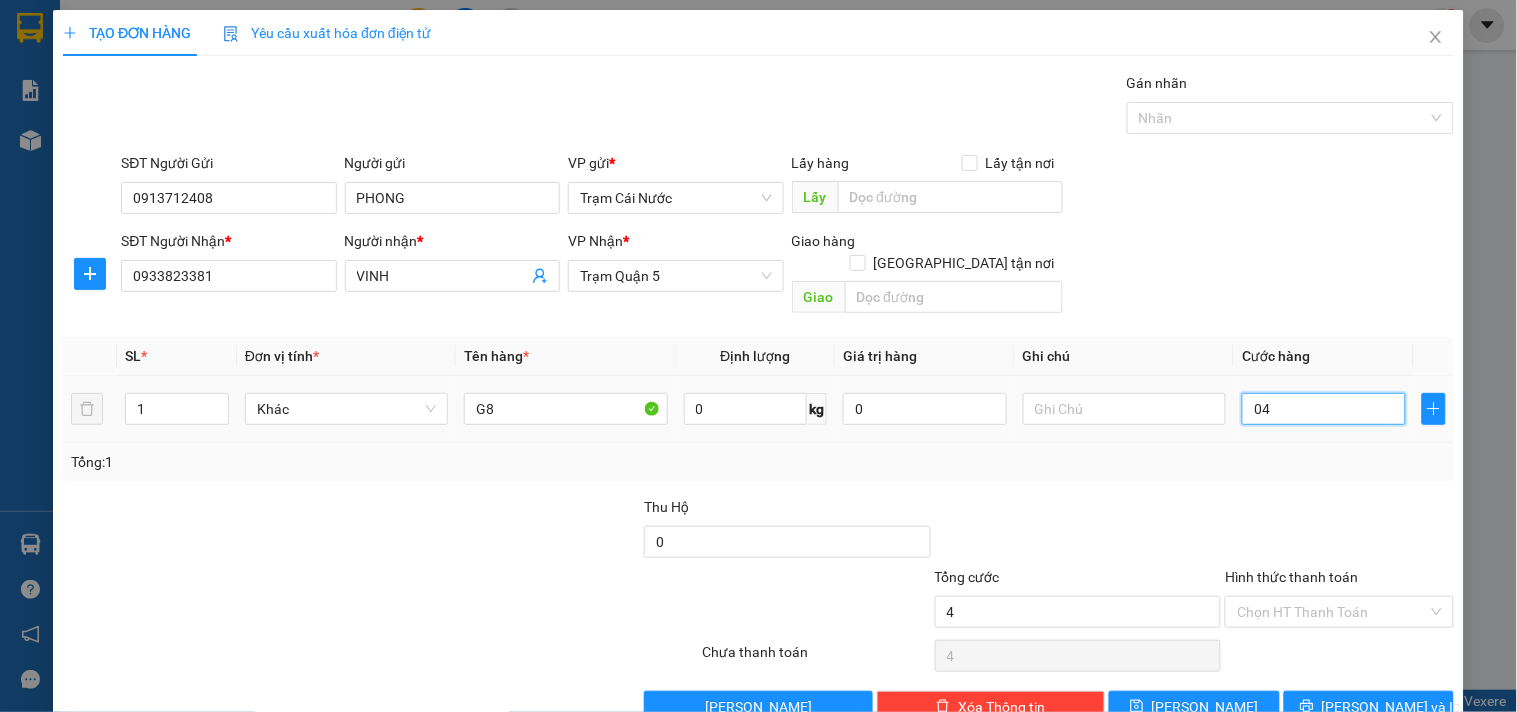 type on "040" 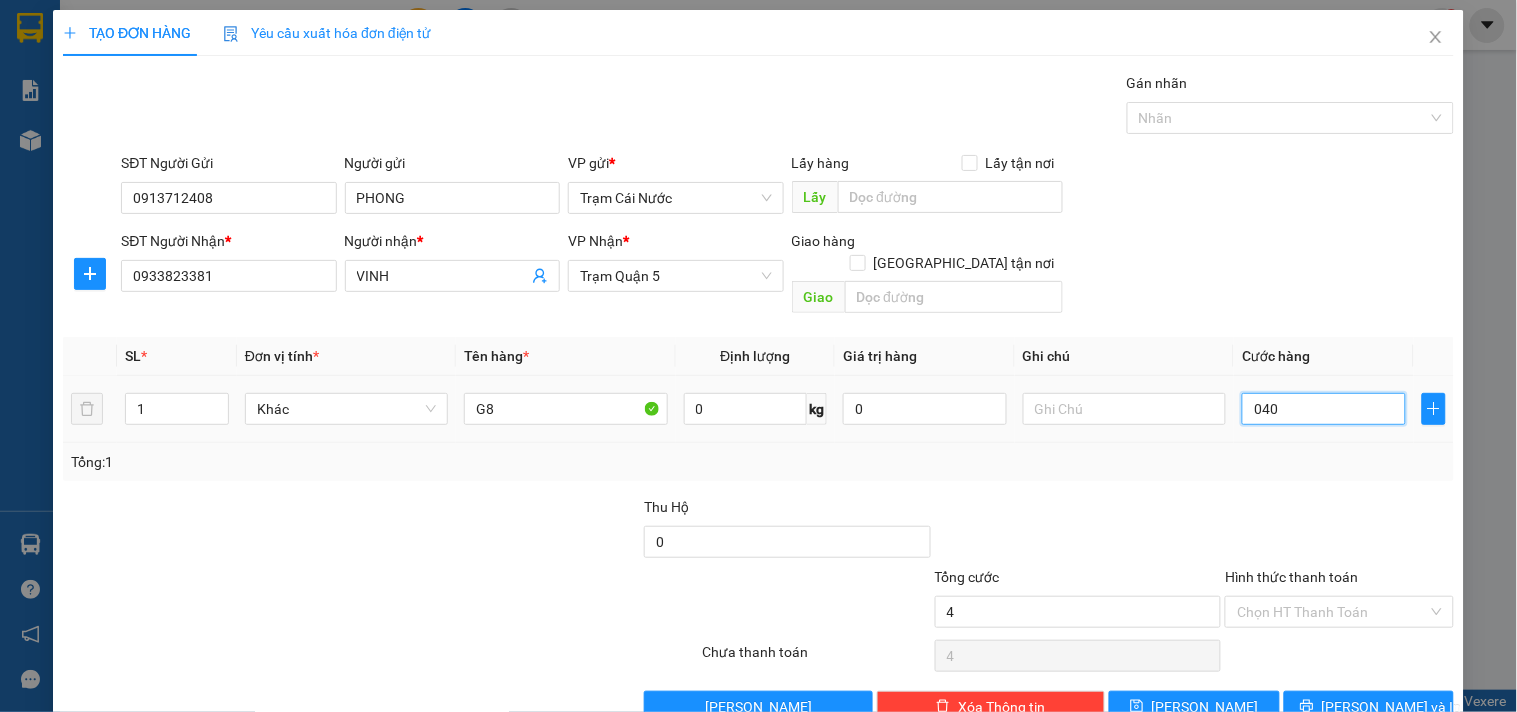 type on "40" 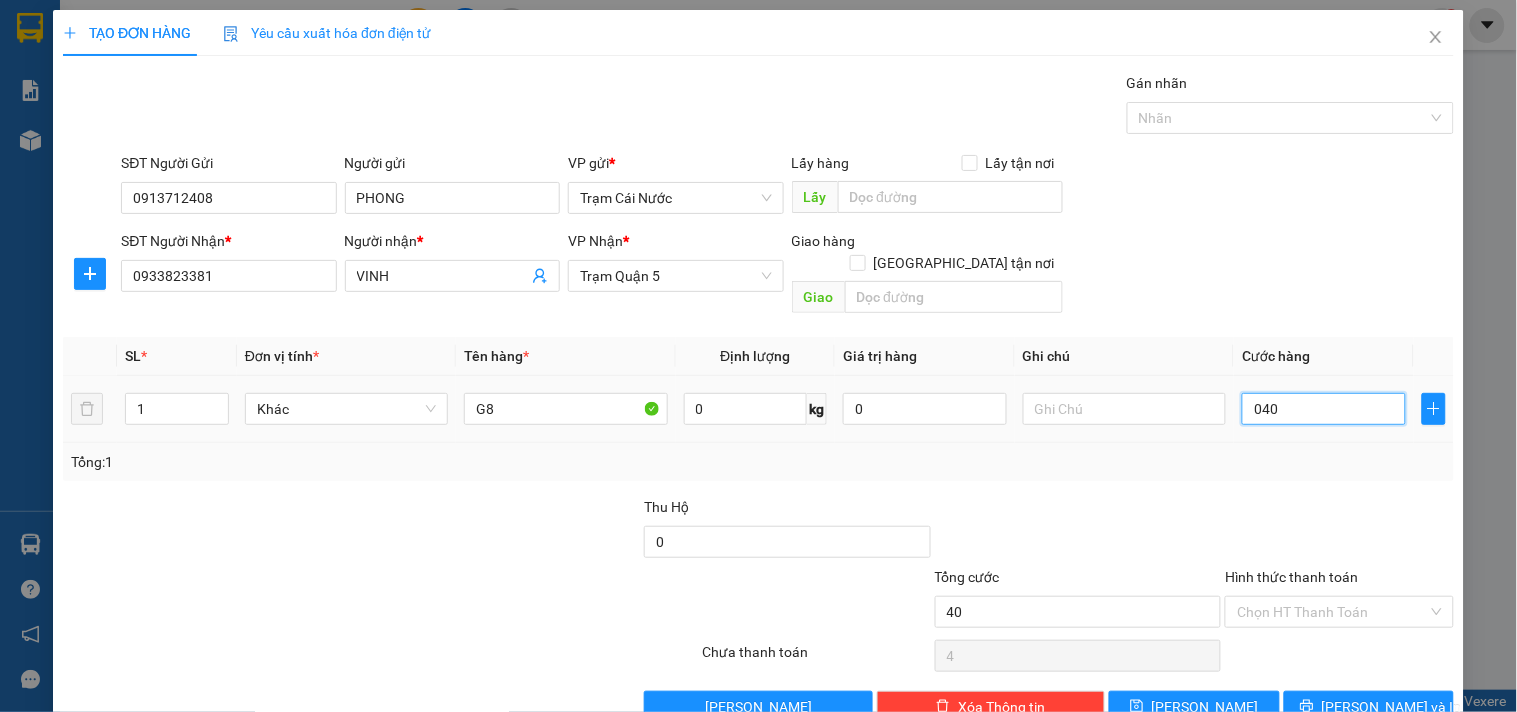 type on "40" 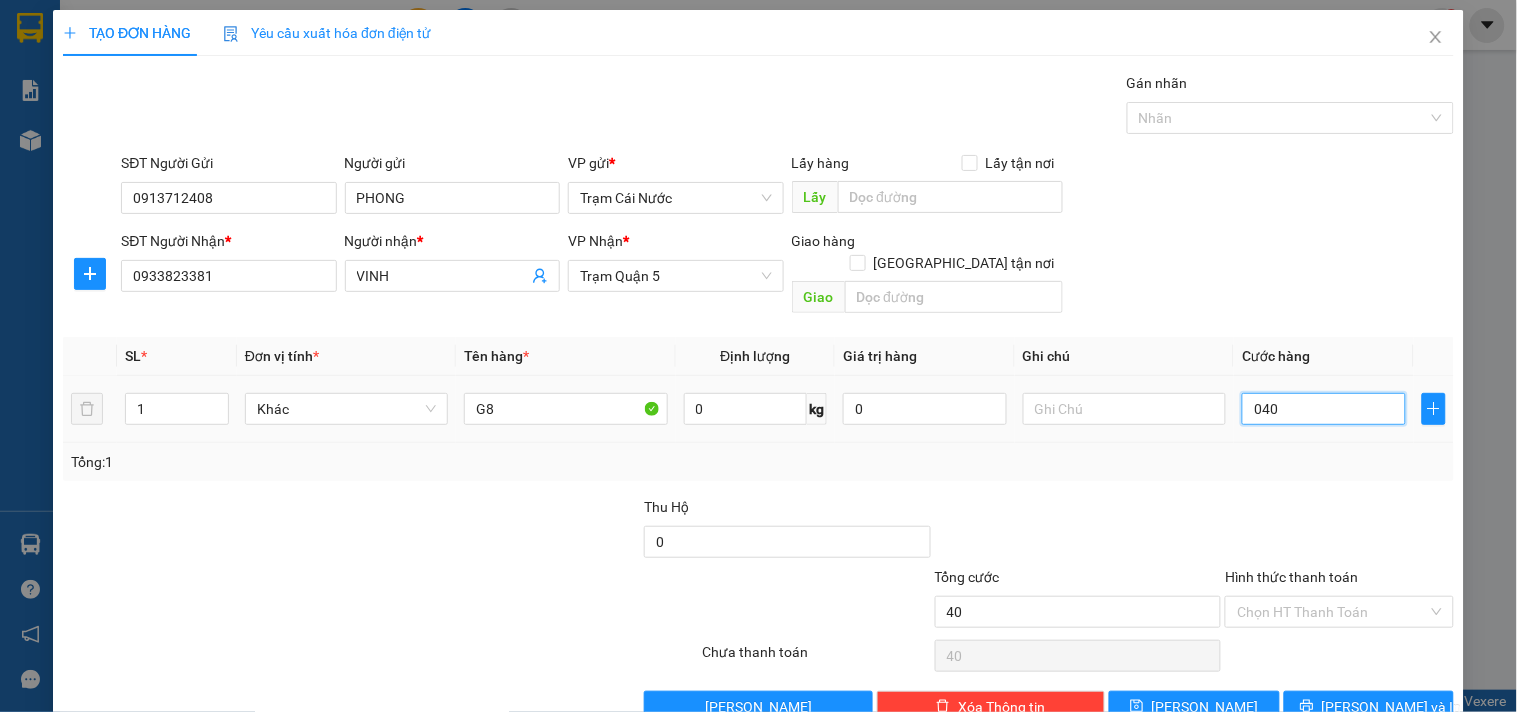 type on "040" 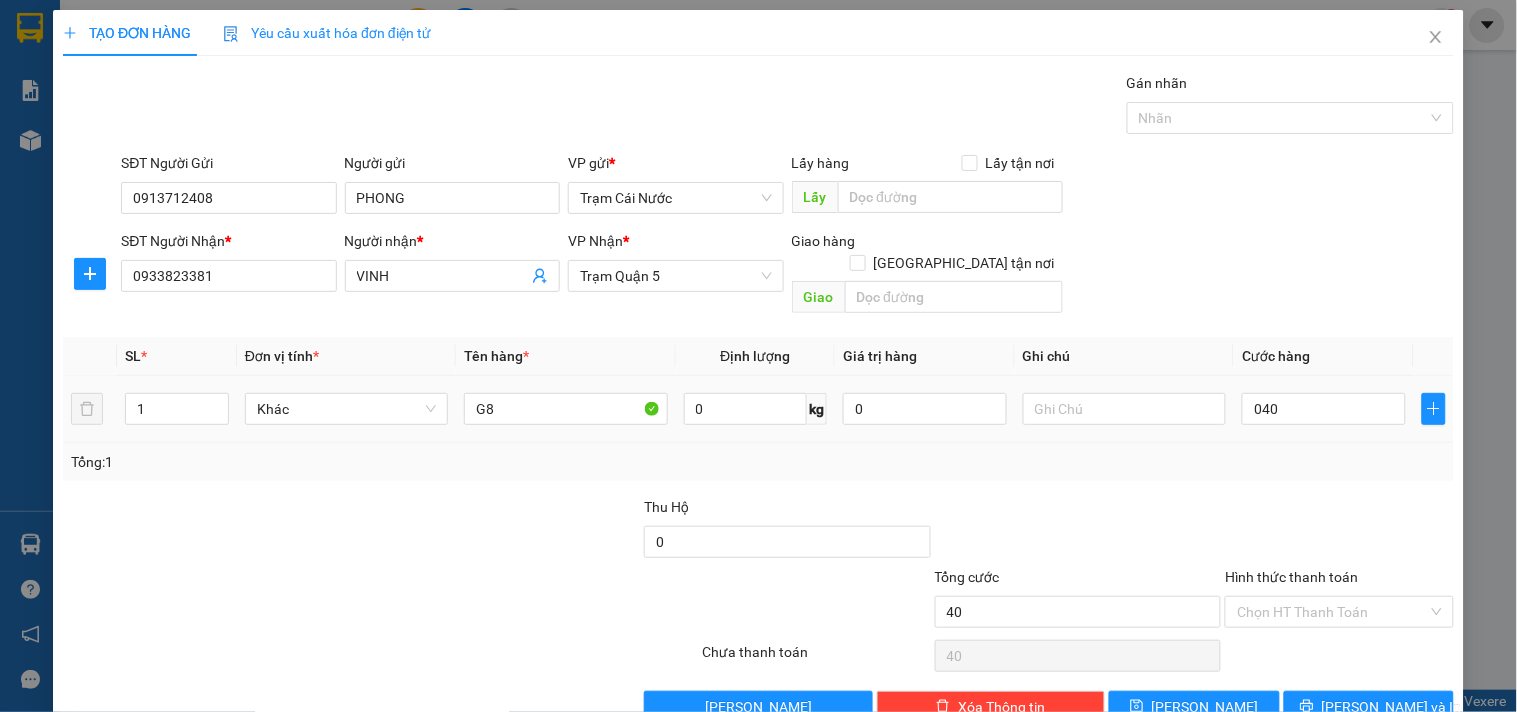 type on "40.000" 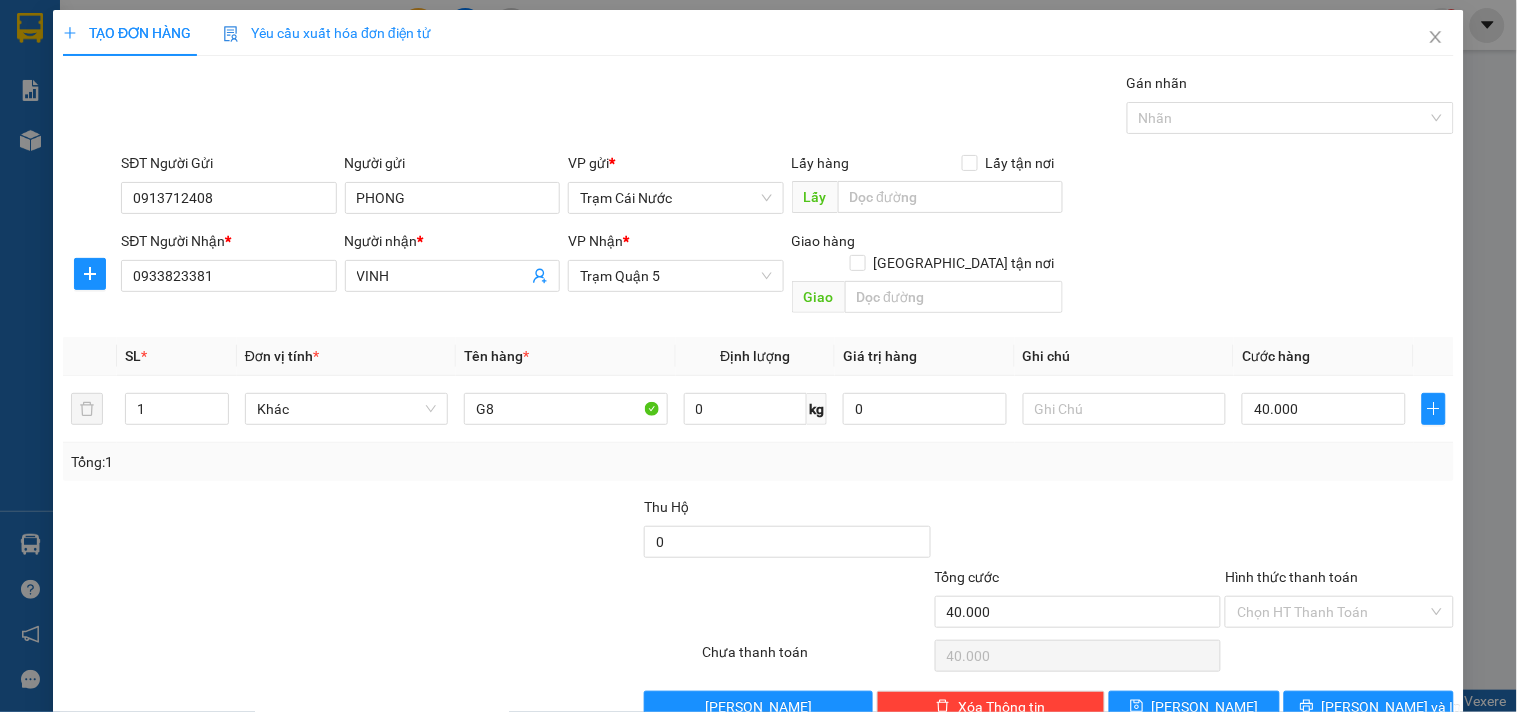 click at bounding box center (1339, 531) 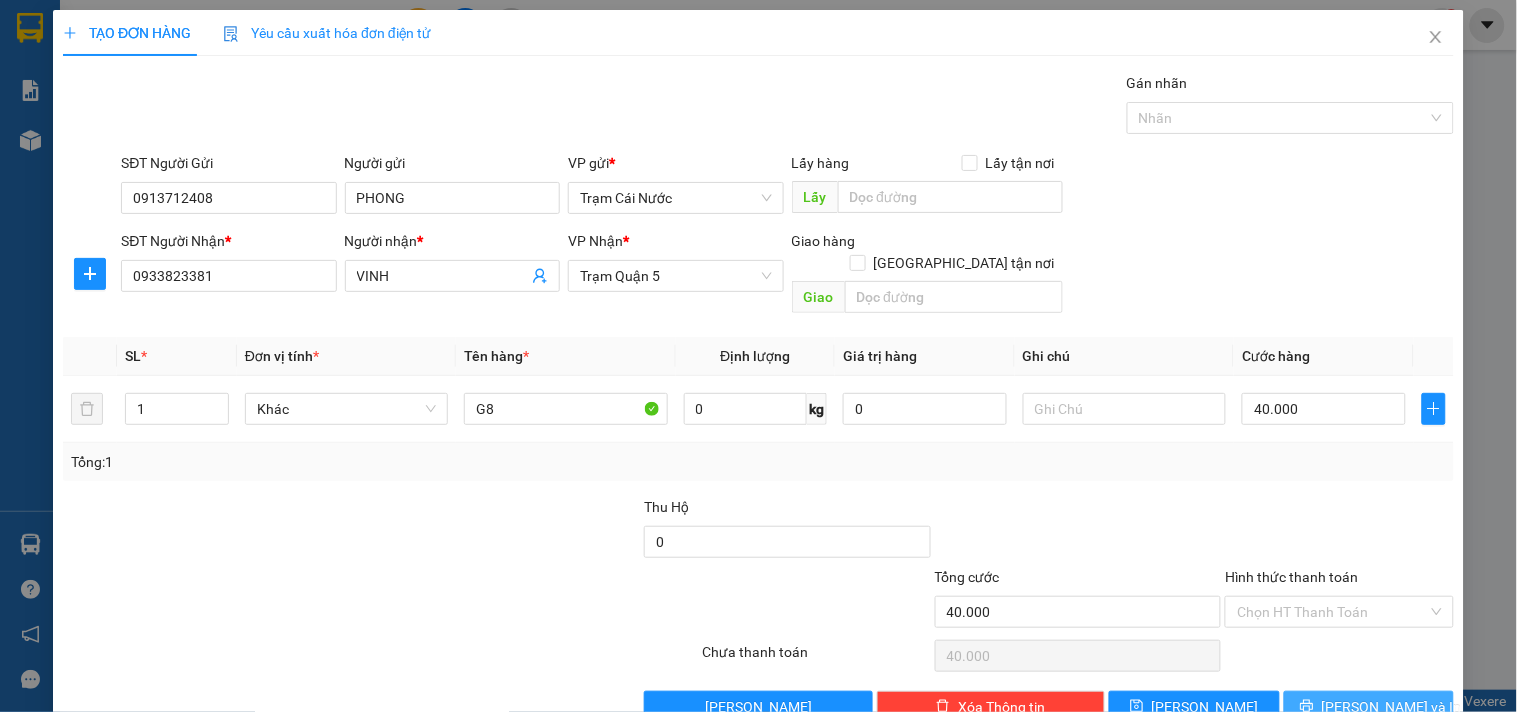 click on "[PERSON_NAME] và In" at bounding box center (1392, 707) 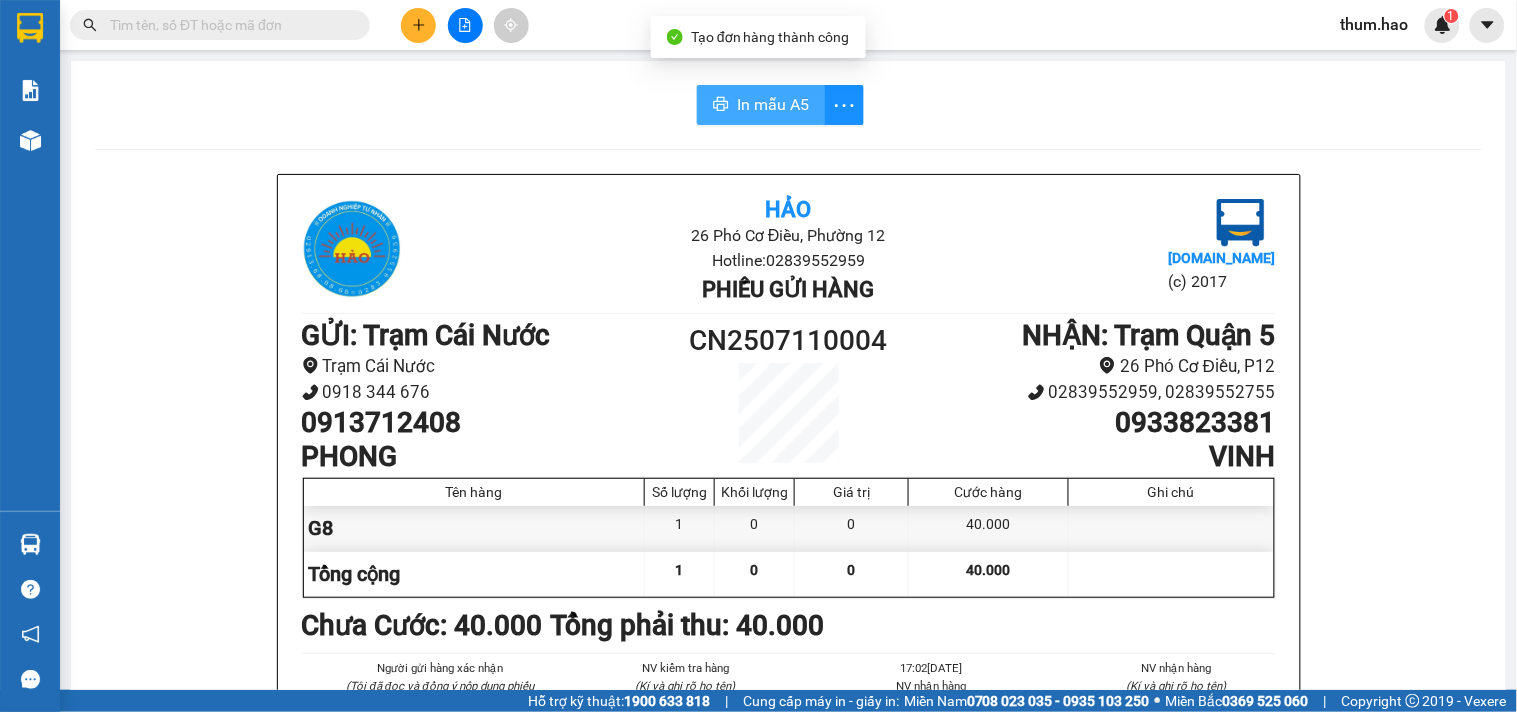 click on "In mẫu A5" at bounding box center [773, 104] 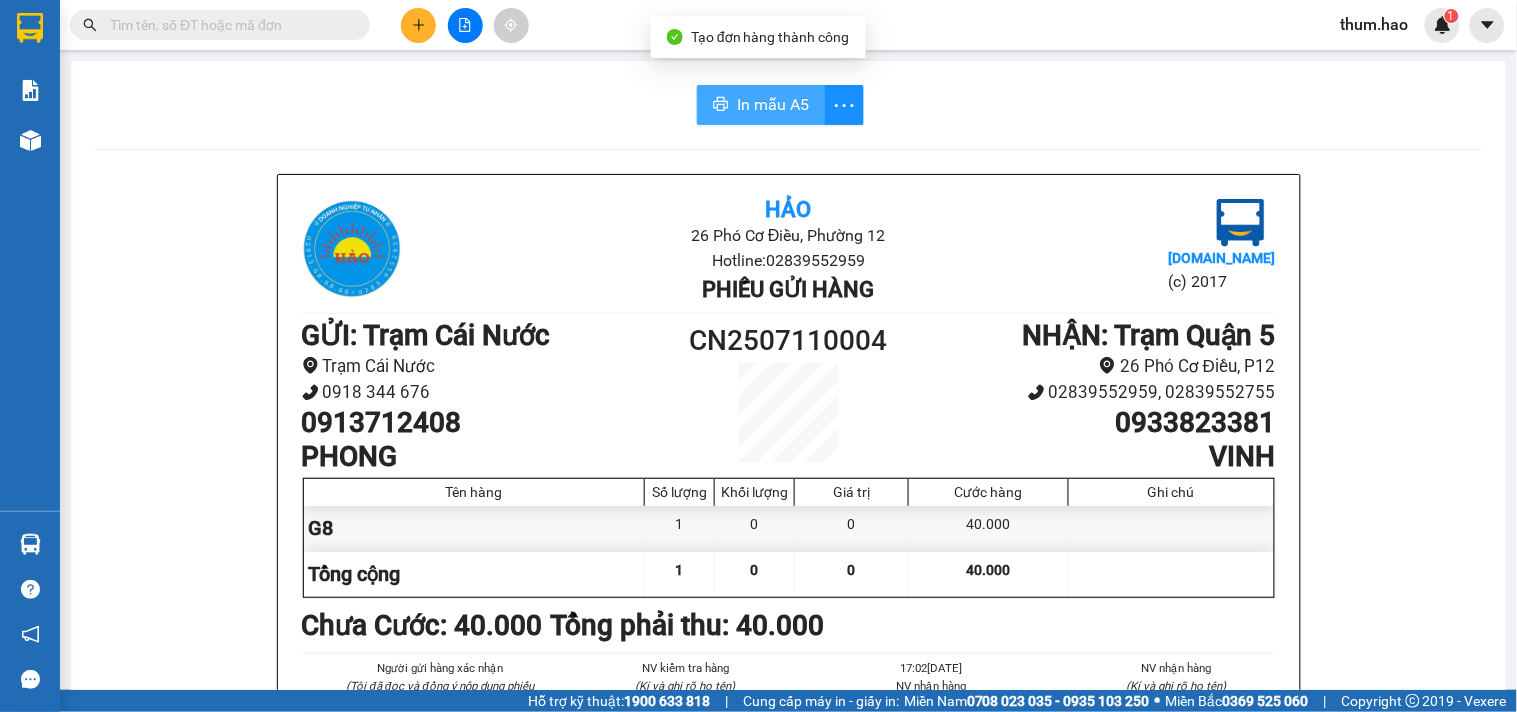 scroll, scrollTop: 0, scrollLeft: 0, axis: both 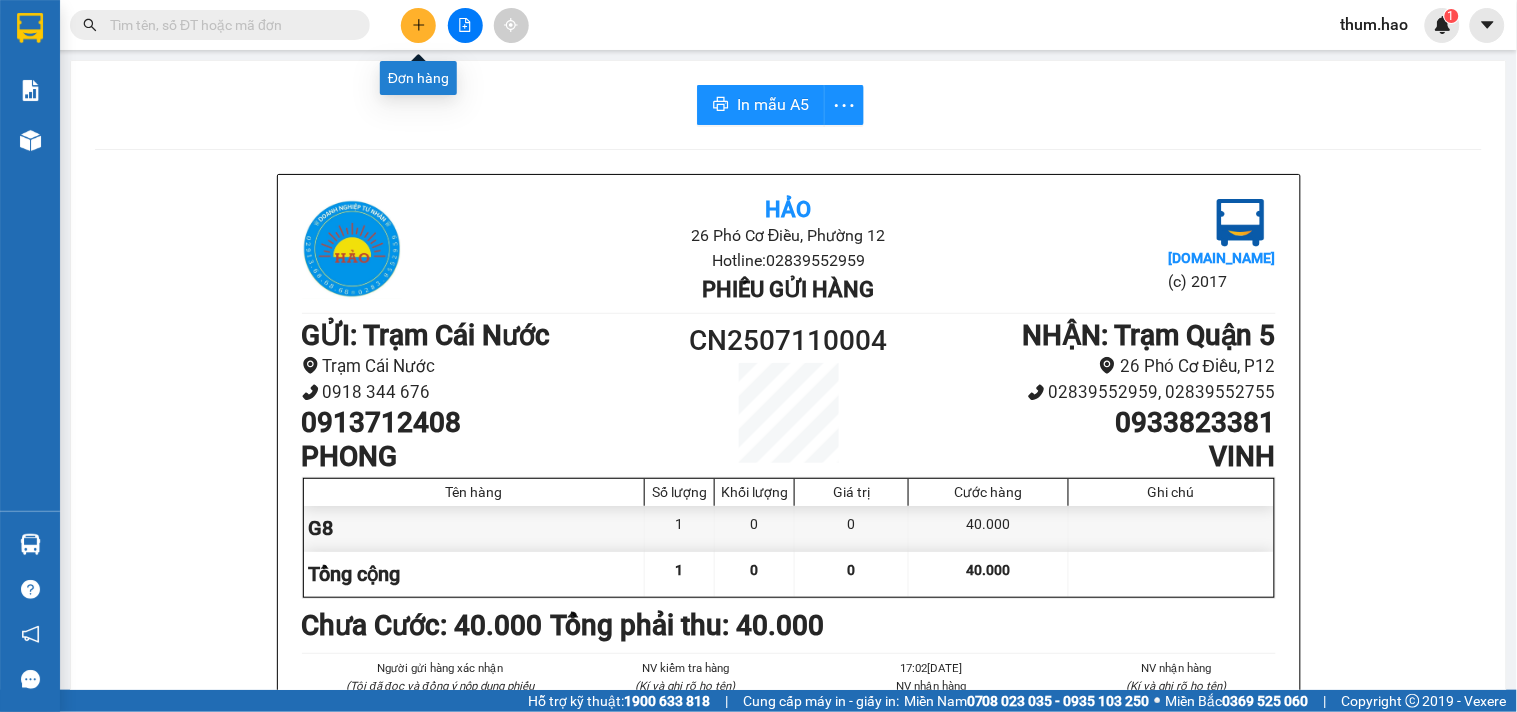 click at bounding box center [418, 25] 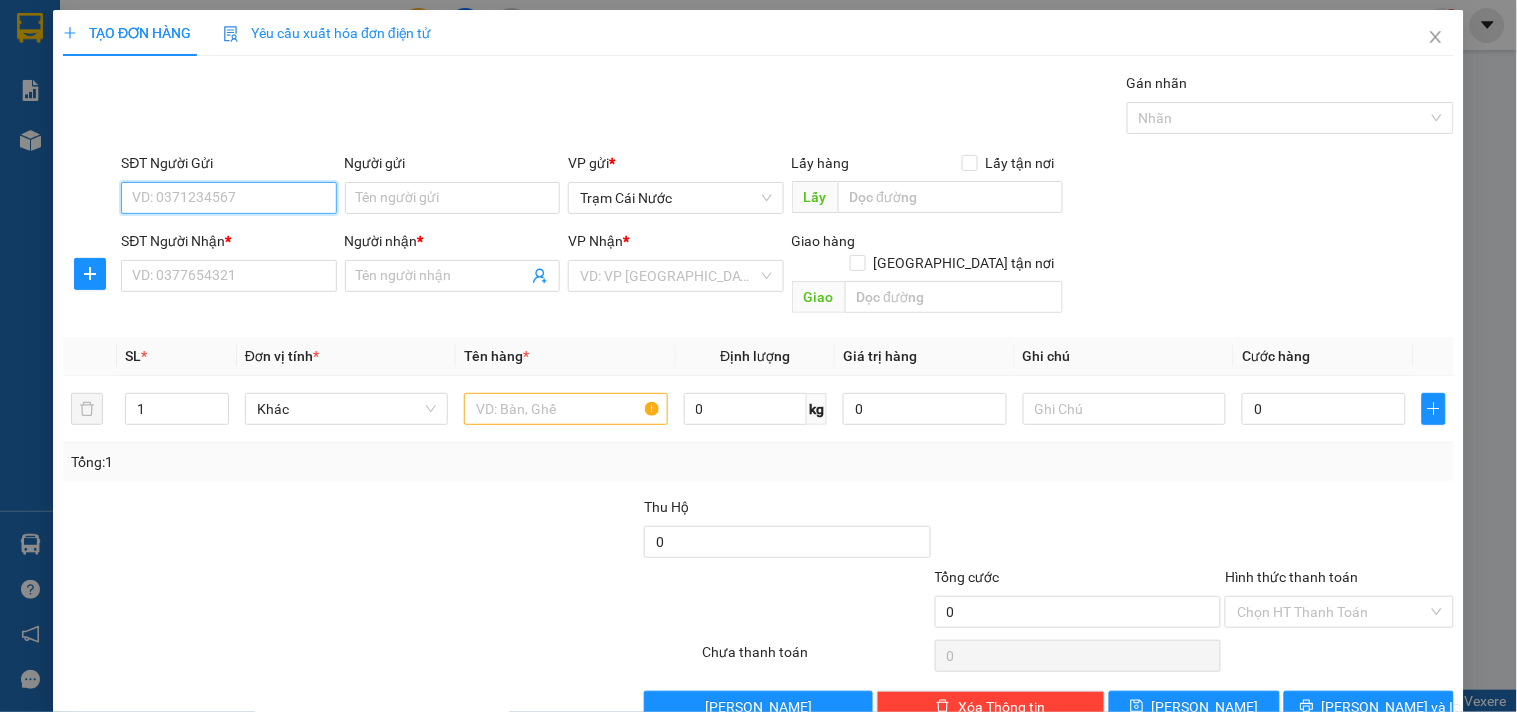 click on "SĐT Người Gửi" at bounding box center [228, 198] 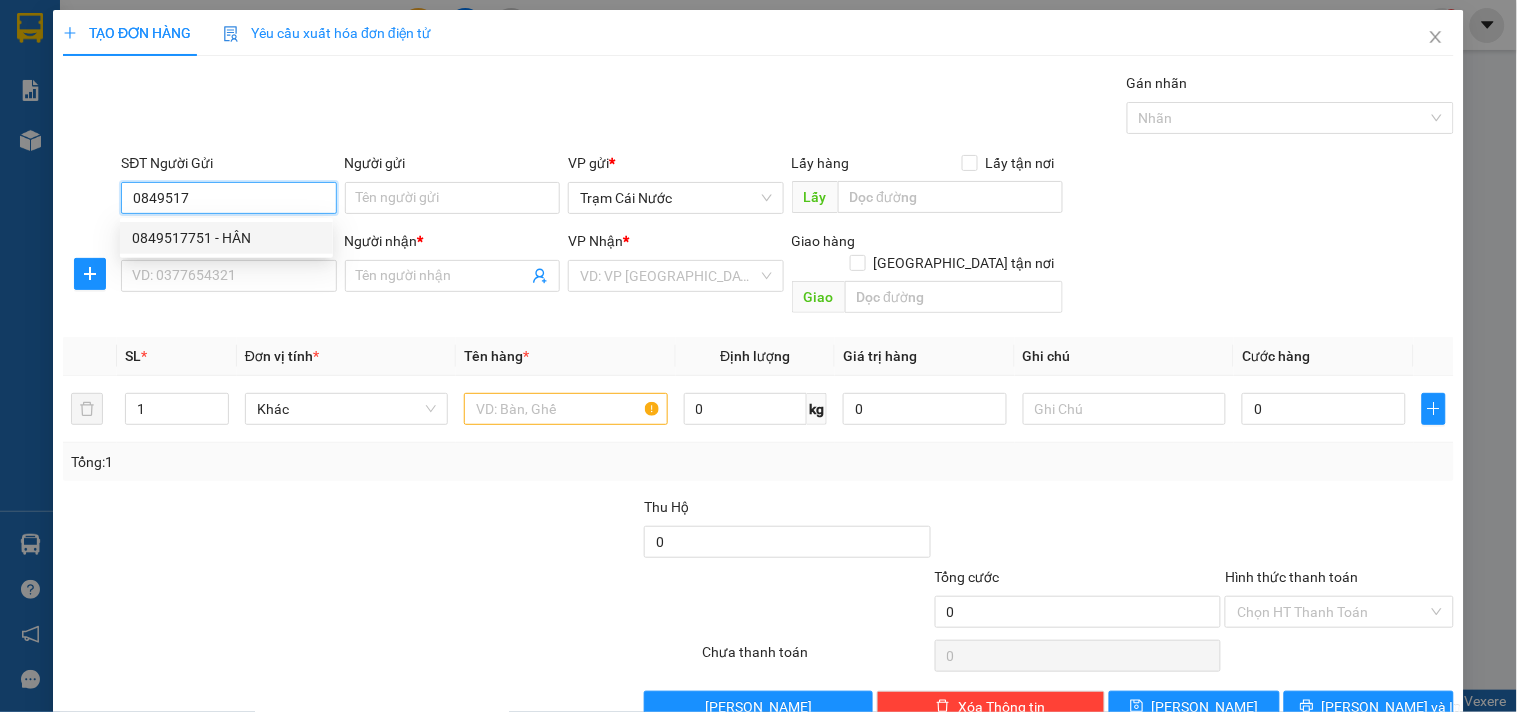 click on "0849517751 - HÂN" at bounding box center (226, 238) 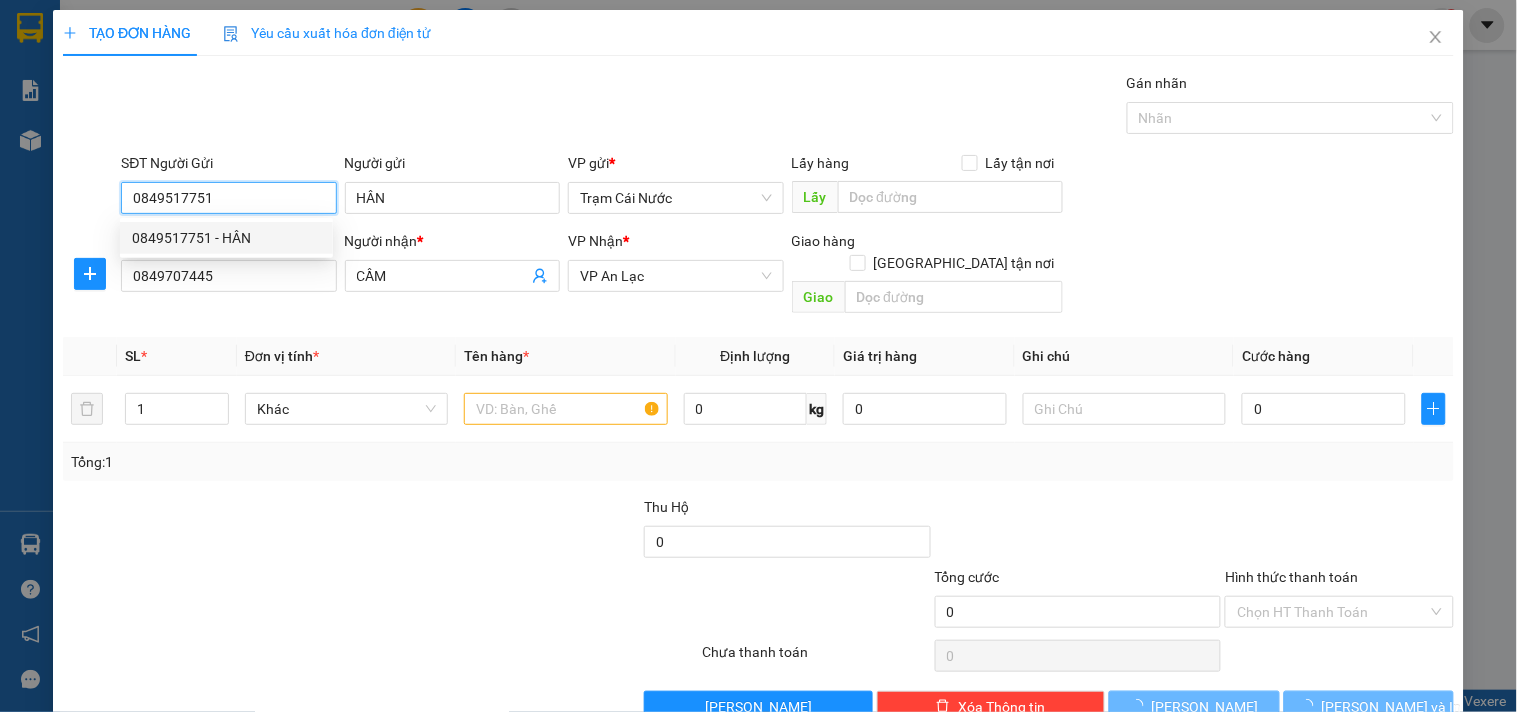 type on "60.000" 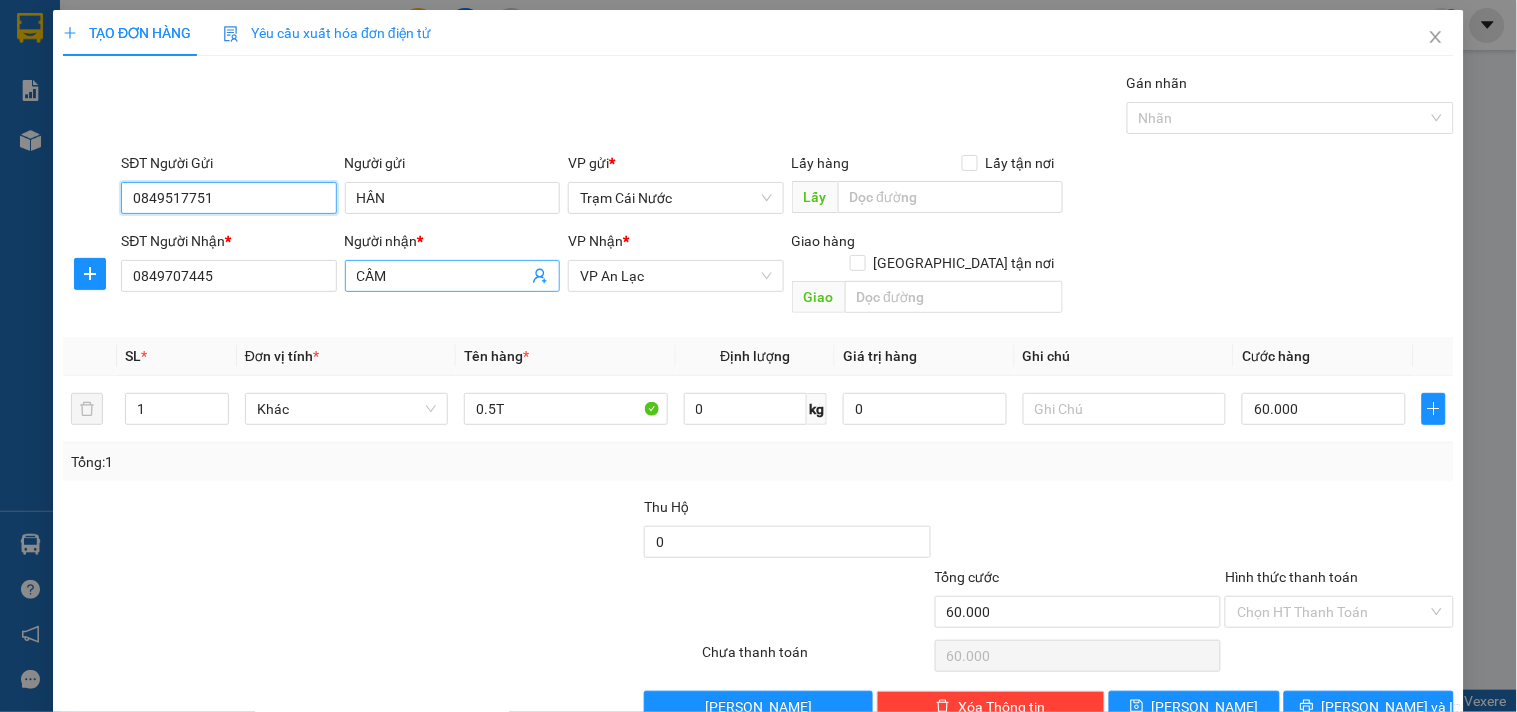 type on "0849517751" 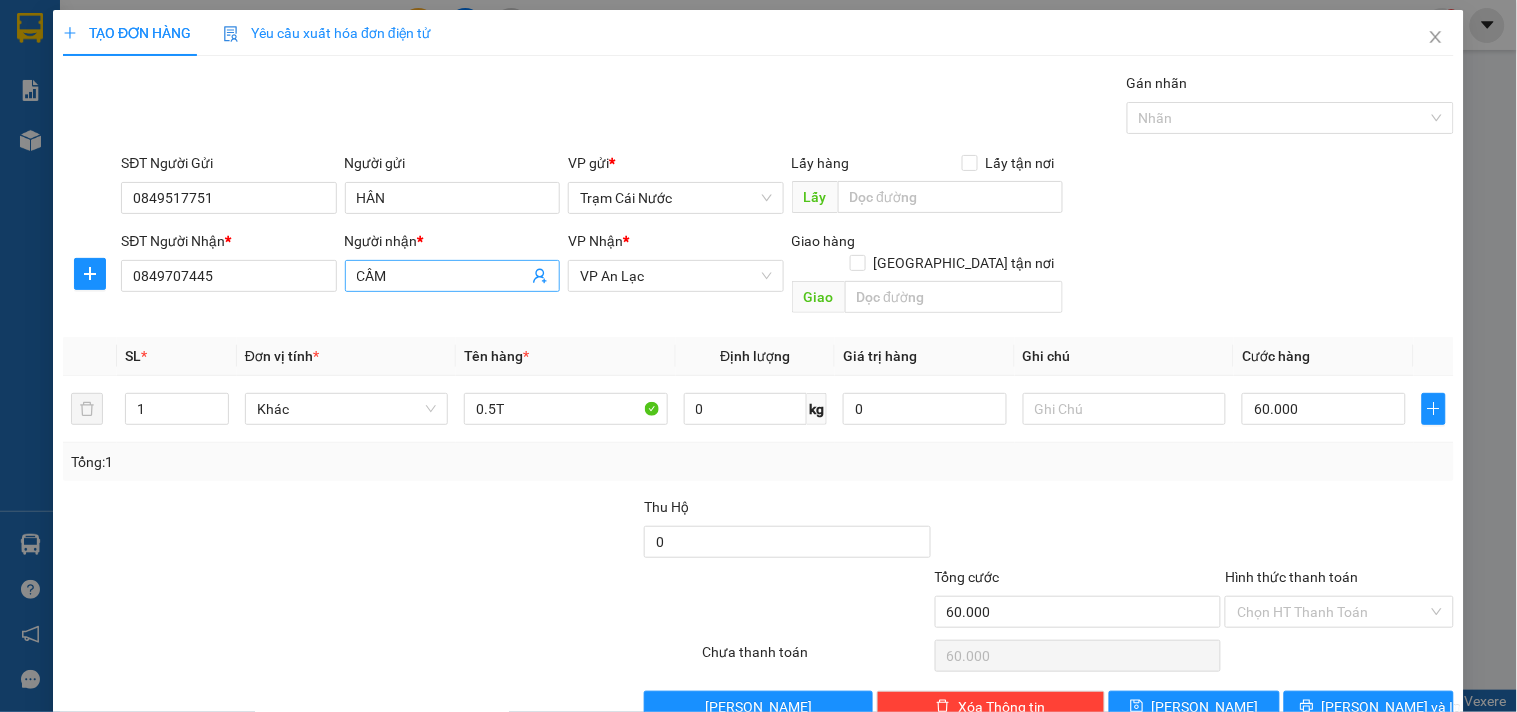 click on "CẦM" at bounding box center (442, 276) 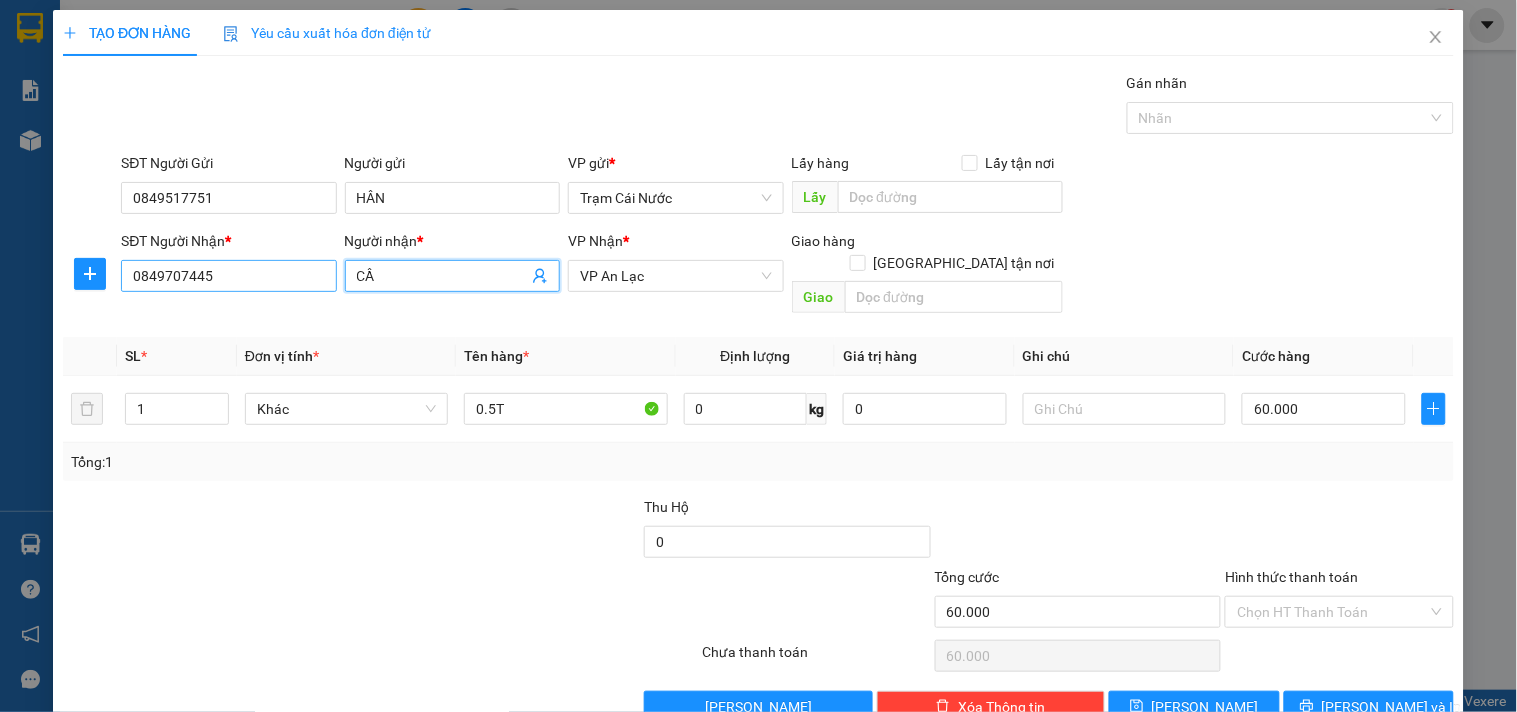 type on "C" 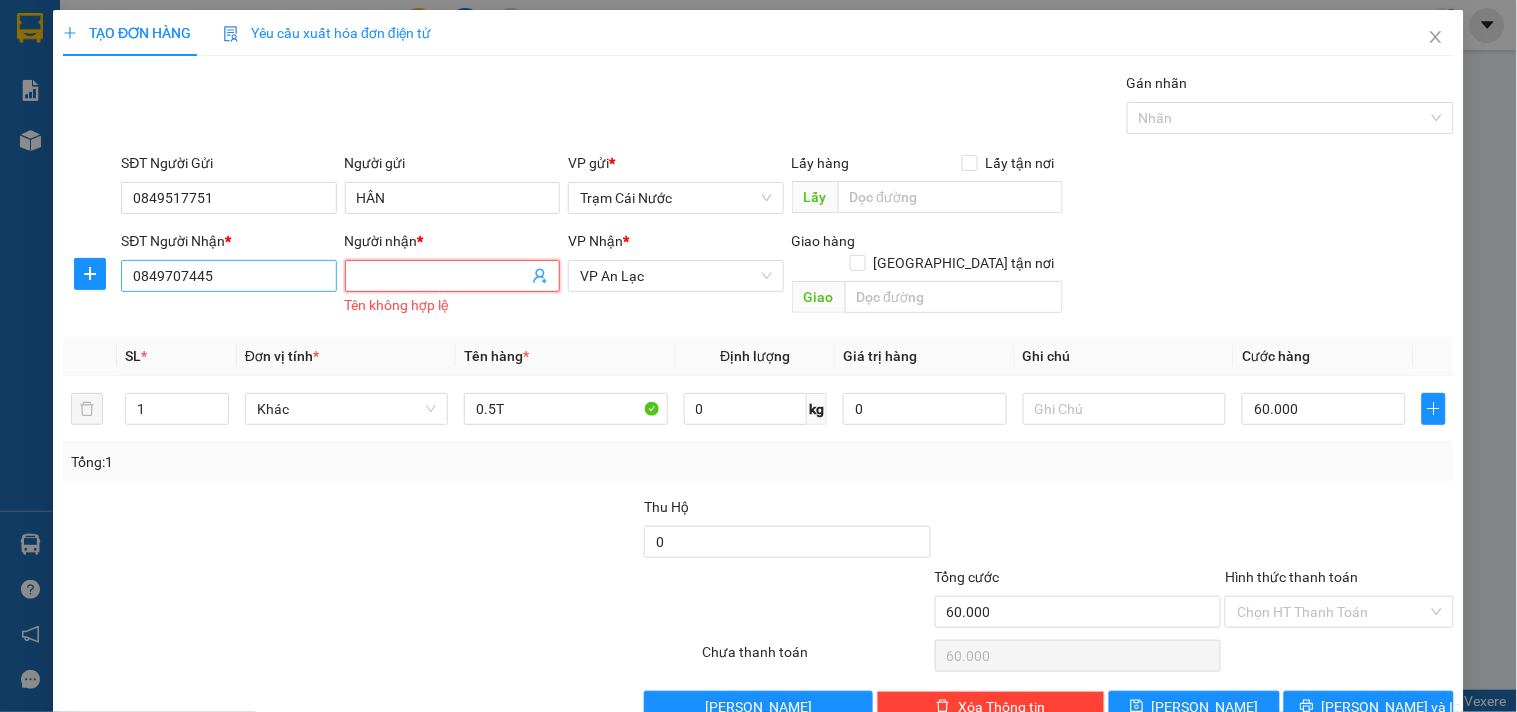 type 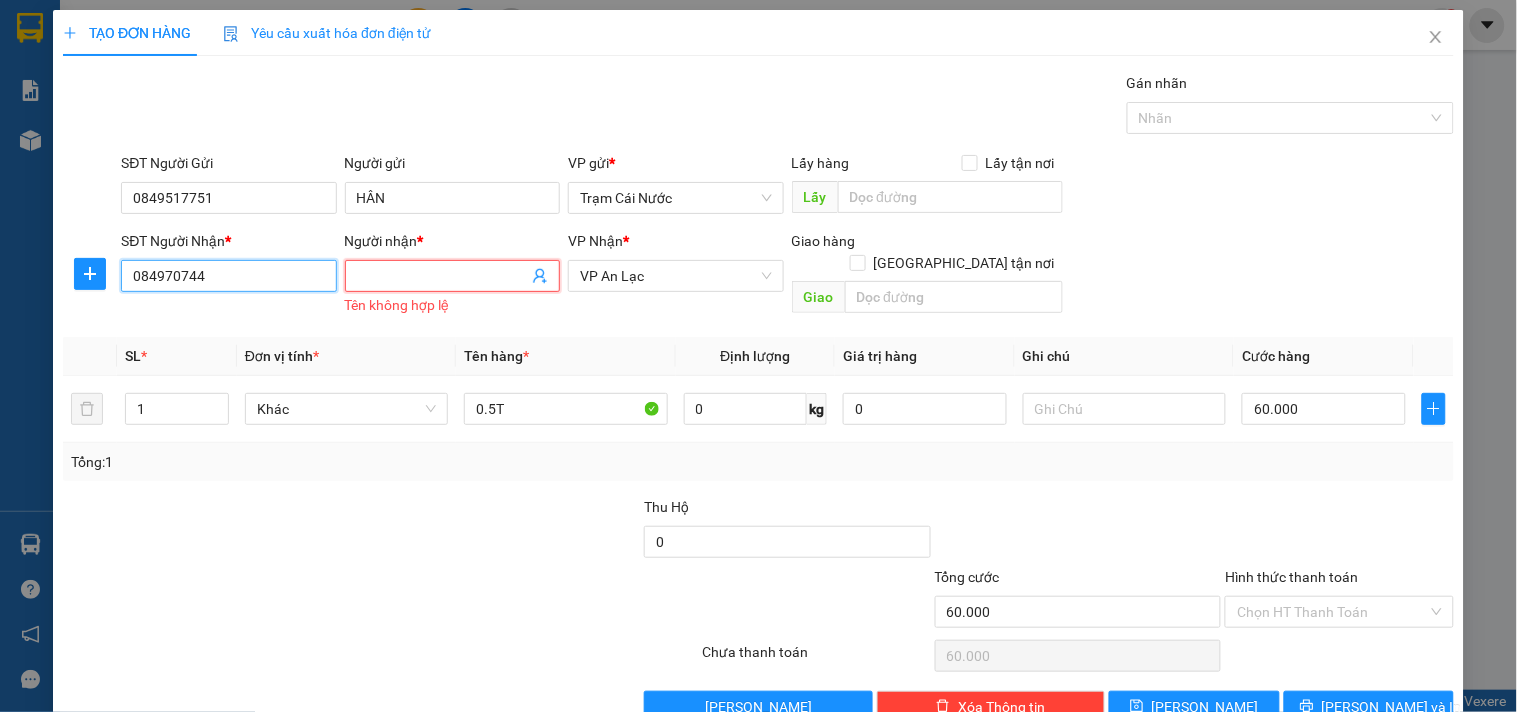 click on "084970744" at bounding box center (228, 276) 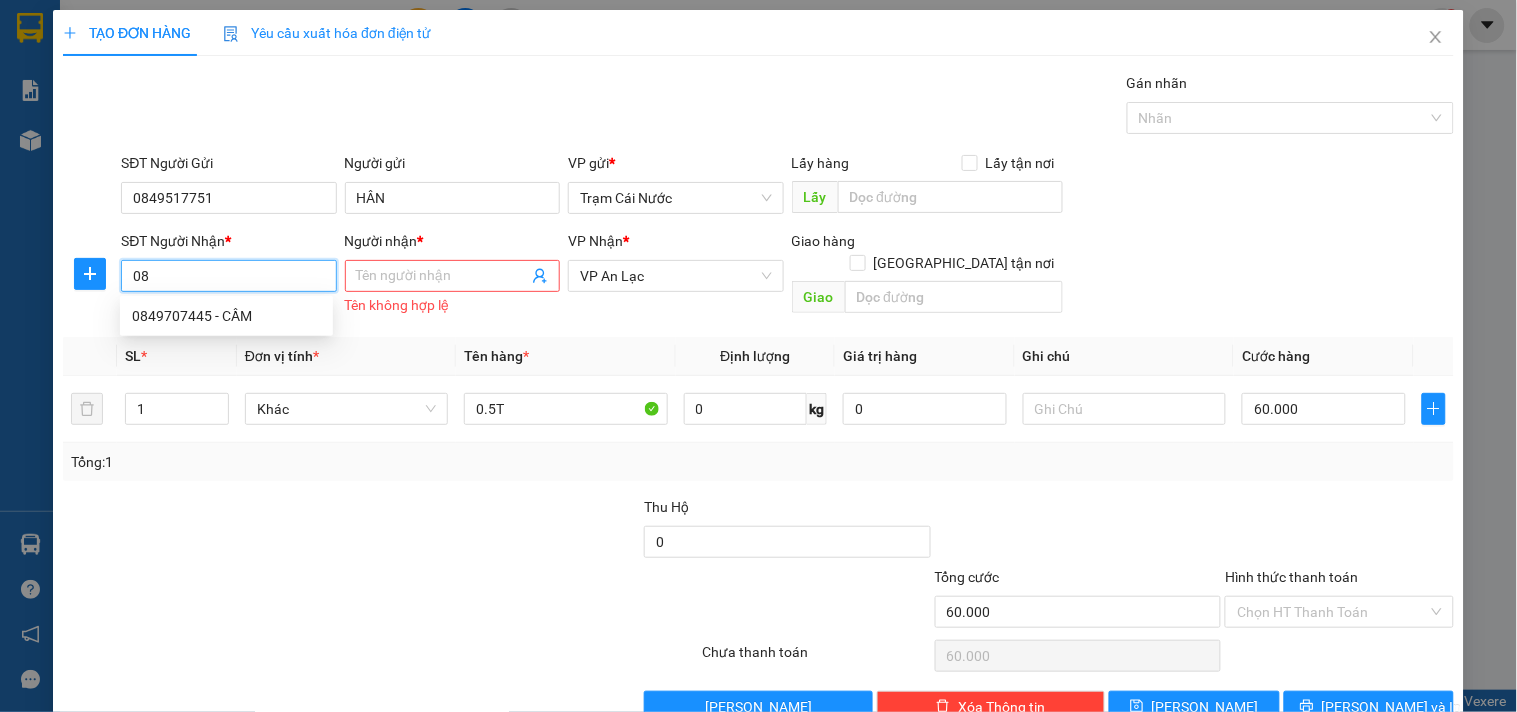 type on "0" 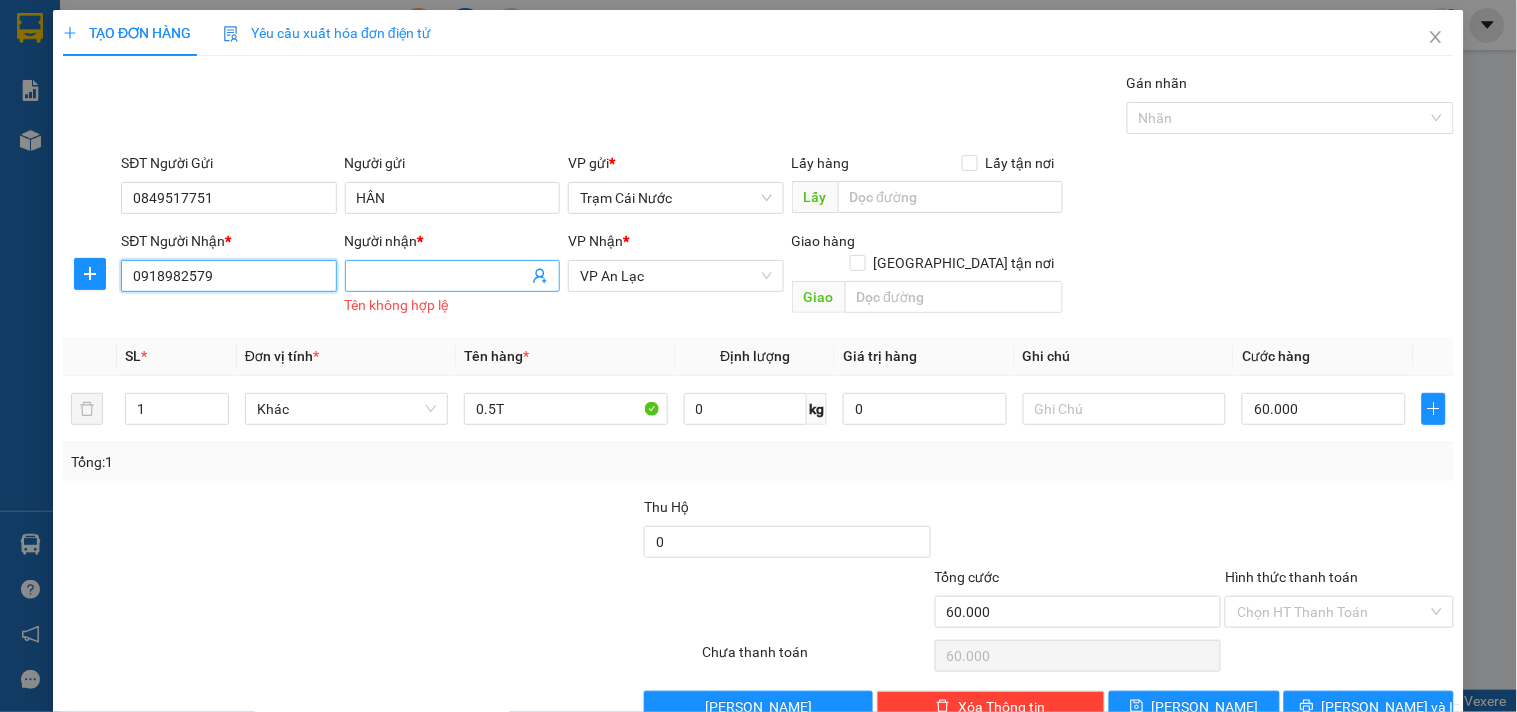 type on "0918982579" 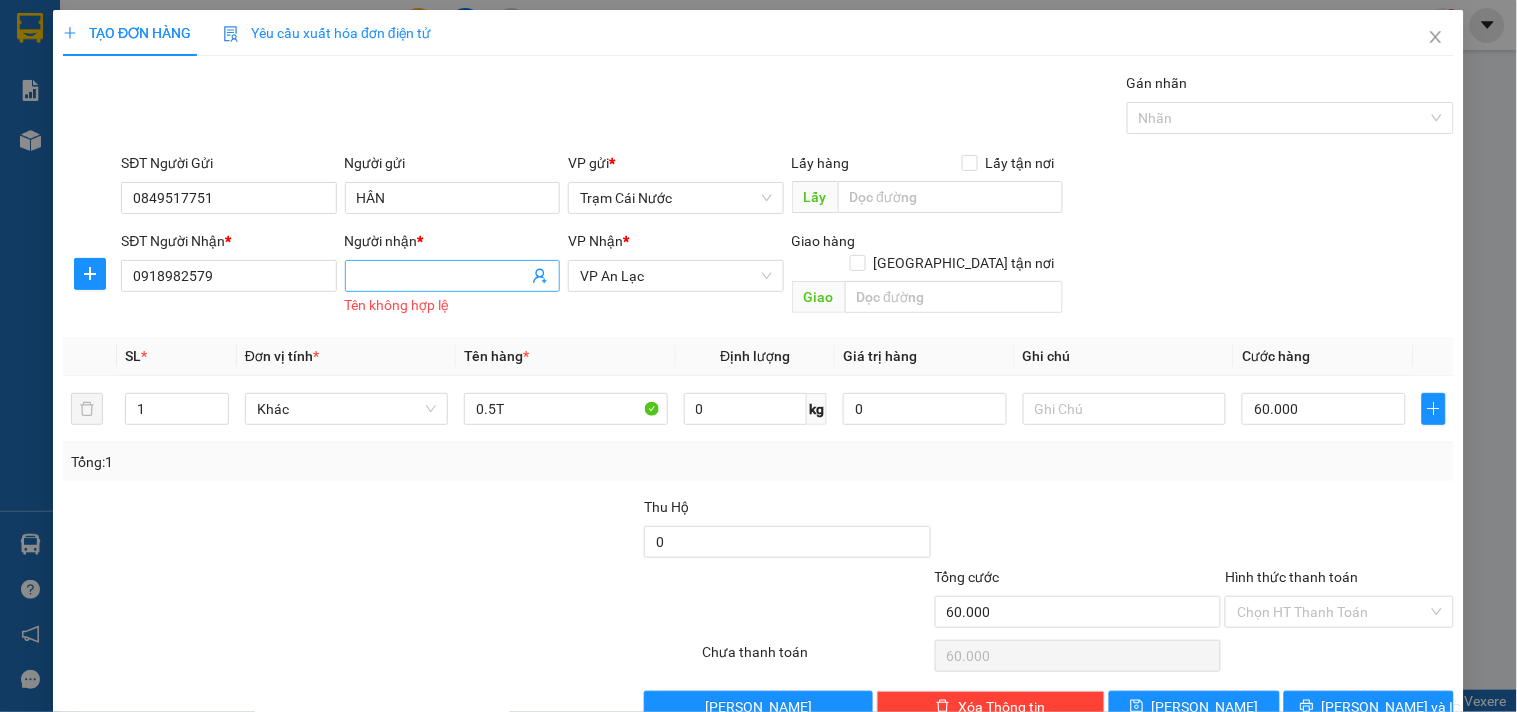click on "Người nhận  *" at bounding box center [442, 276] 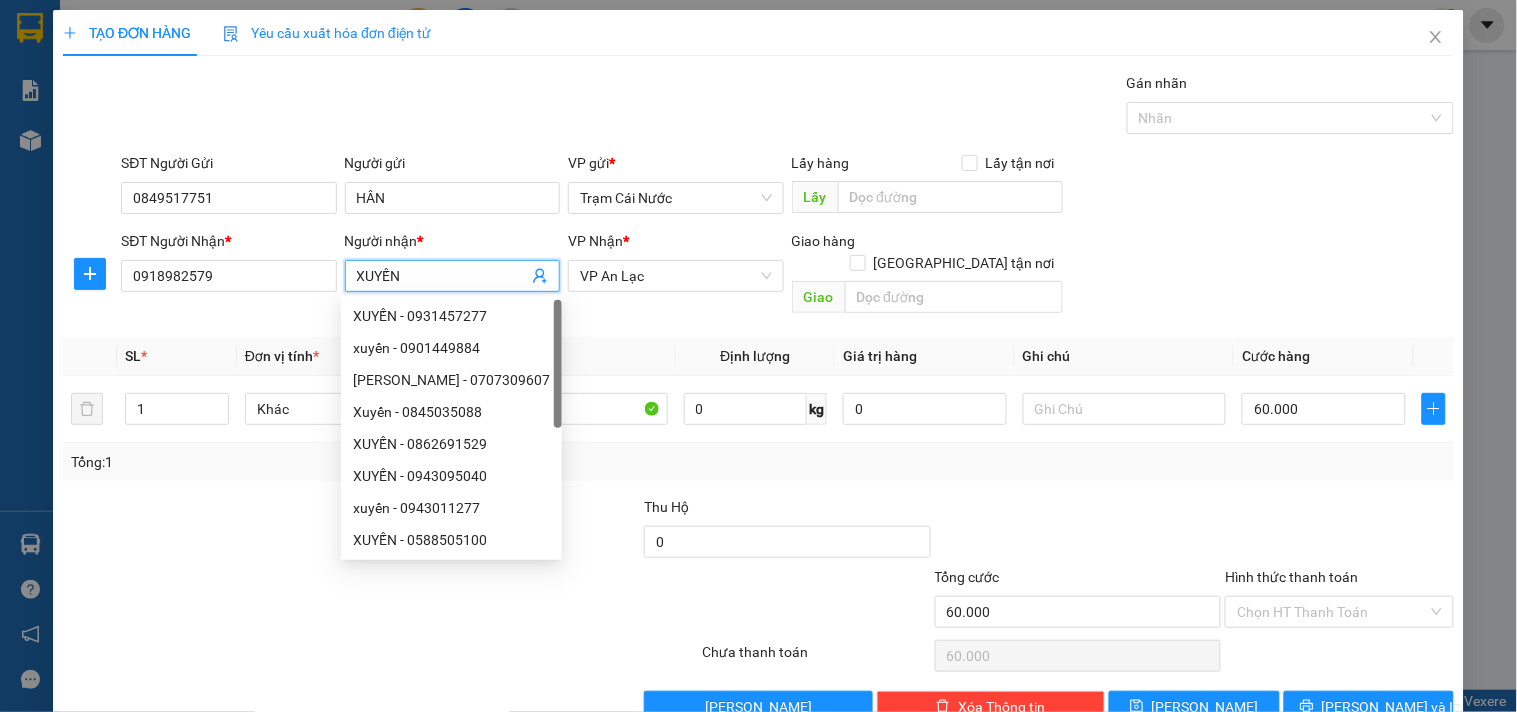 type on "XUYẾN" 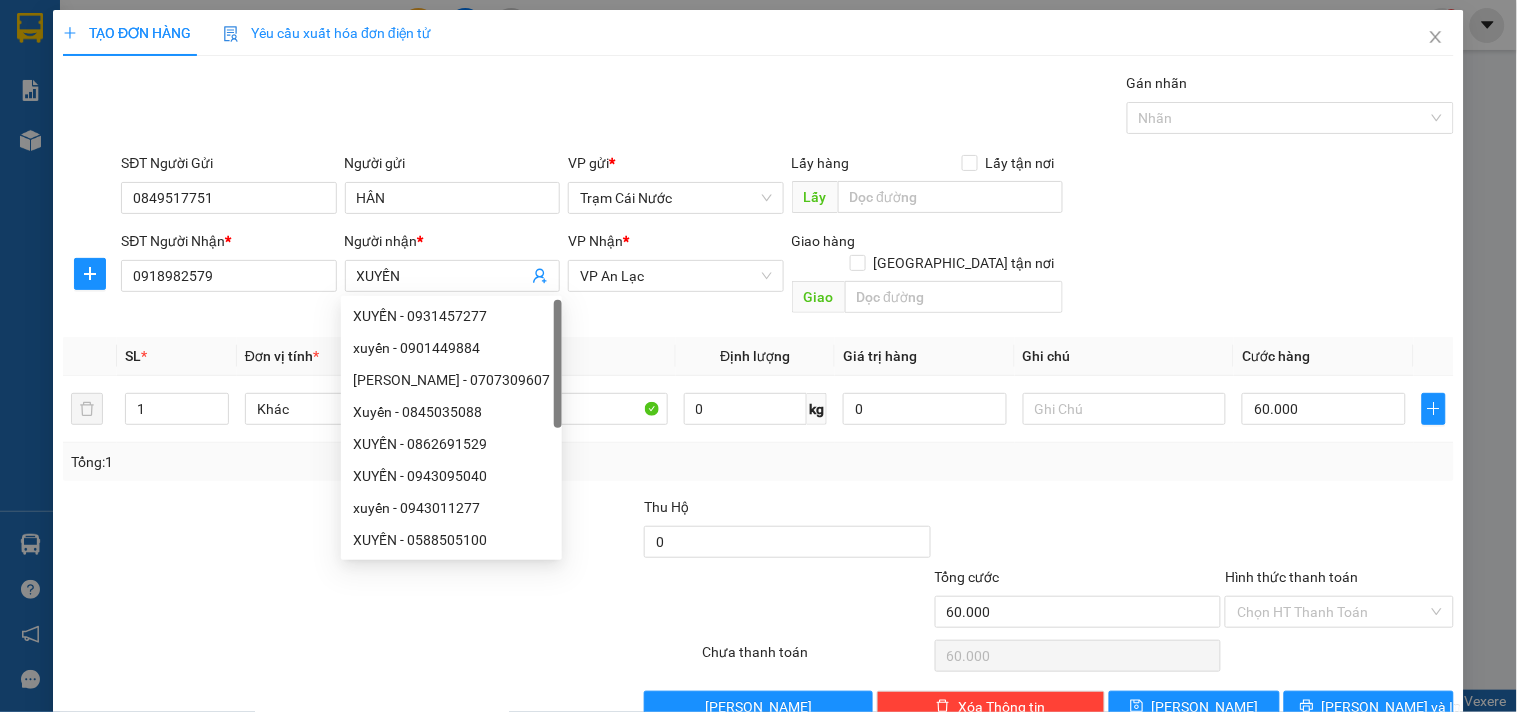 click on "Transit Pickup Surcharge Ids Transit Deliver Surcharge Ids Transit Deliver Surcharge Transit Deliver Surcharge Gán nhãn   Nhãn SĐT Người Gửi 0849517751 Người gửi HÂN VP gửi  * Trạm Cái Nước Lấy hàng Lấy tận nơi Lấy SĐT Người Nhận  * 0918982579 Người nhận  * XUYẾN VP Nhận  * VP An Lạc Giao hàng [GEOGRAPHIC_DATA] tận nơi Giao SL  * Đơn vị tính  * Tên hàng  * Định lượng Giá trị hàng Ghi chú Cước hàng                   1 Khác 0.5T 0 kg 0 60.000 Tổng:  1 Thu Hộ 0 Tổng cước 60.000 Hình thức thanh toán Chọn HT Thanh Toán Số tiền thu trước 0 Chưa thanh toán 60.000 Chọn HT Thanh Toán Lưu nháp Xóa Thông tin [PERSON_NAME] và In Địa chỉ giao hàng tận nơi Địa chỉ giao hàng trung chuyển Tổng định lượng của tất cả kiện hàng" at bounding box center [758, 397] 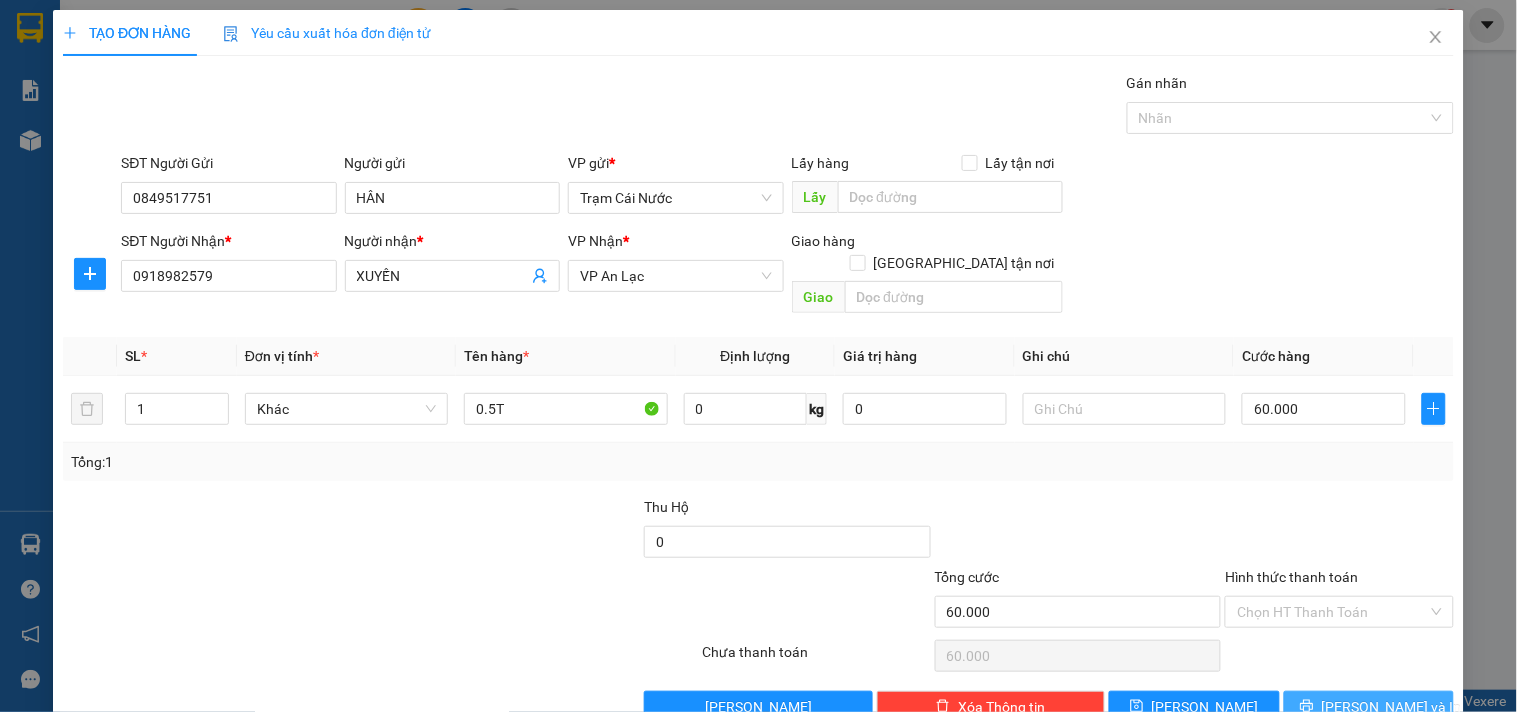 click on "[PERSON_NAME] và In" at bounding box center [1392, 707] 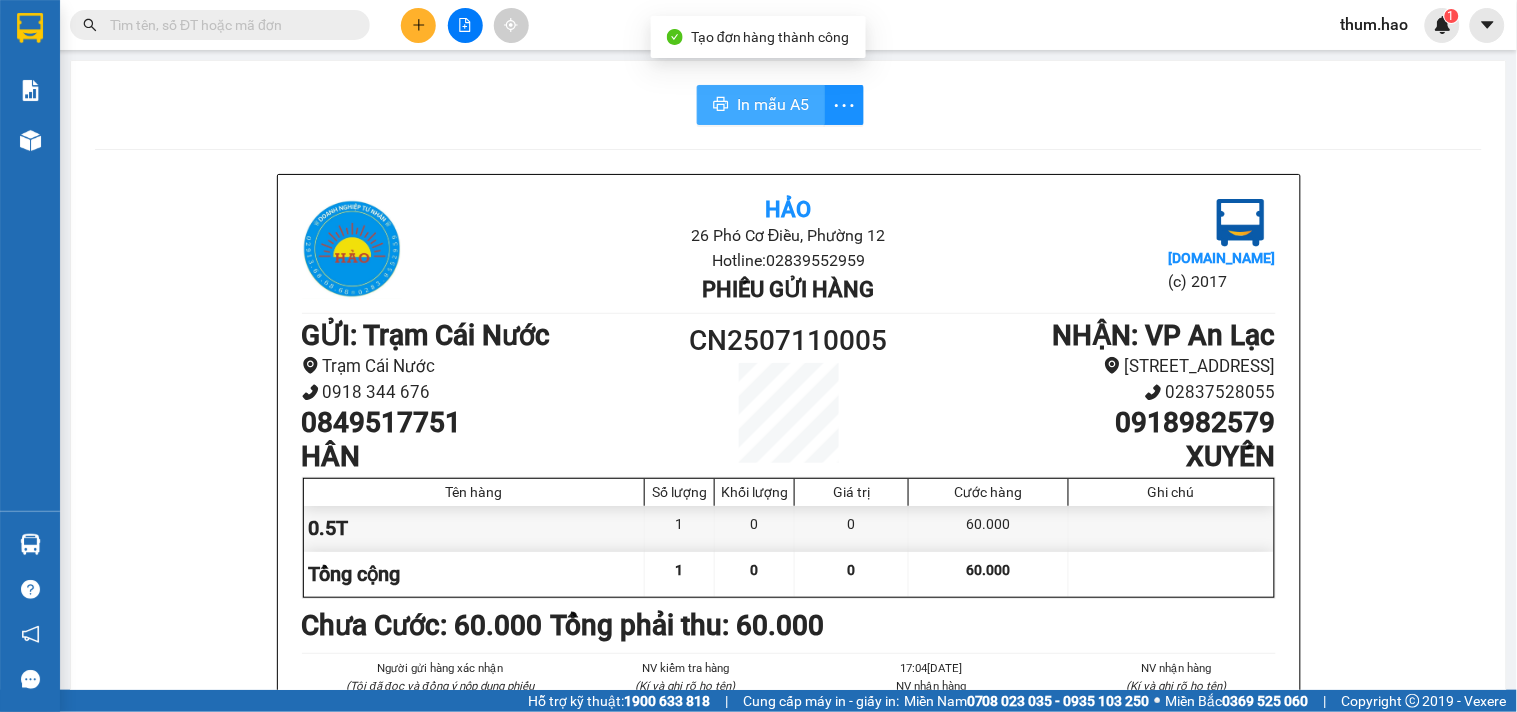 click on "In mẫu A5" at bounding box center [761, 105] 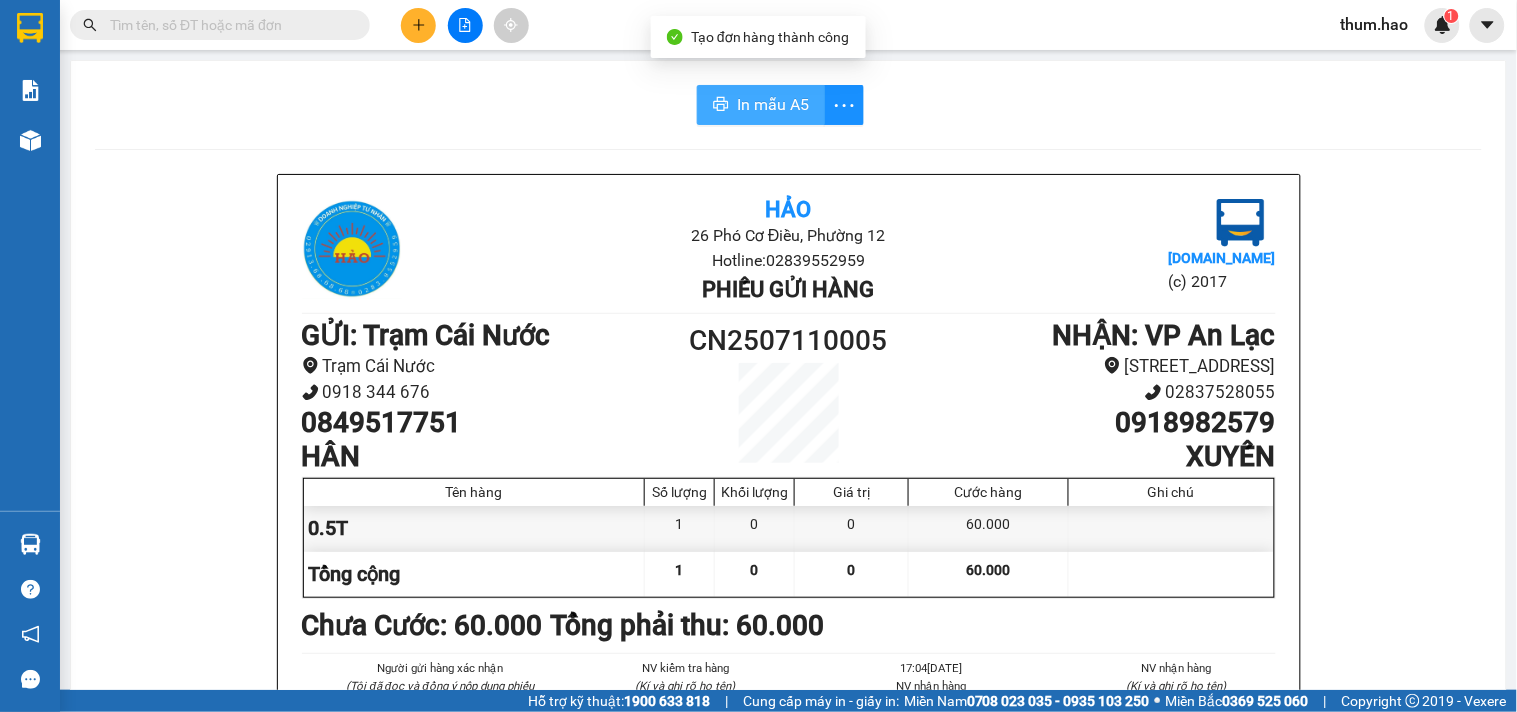 scroll, scrollTop: 0, scrollLeft: 0, axis: both 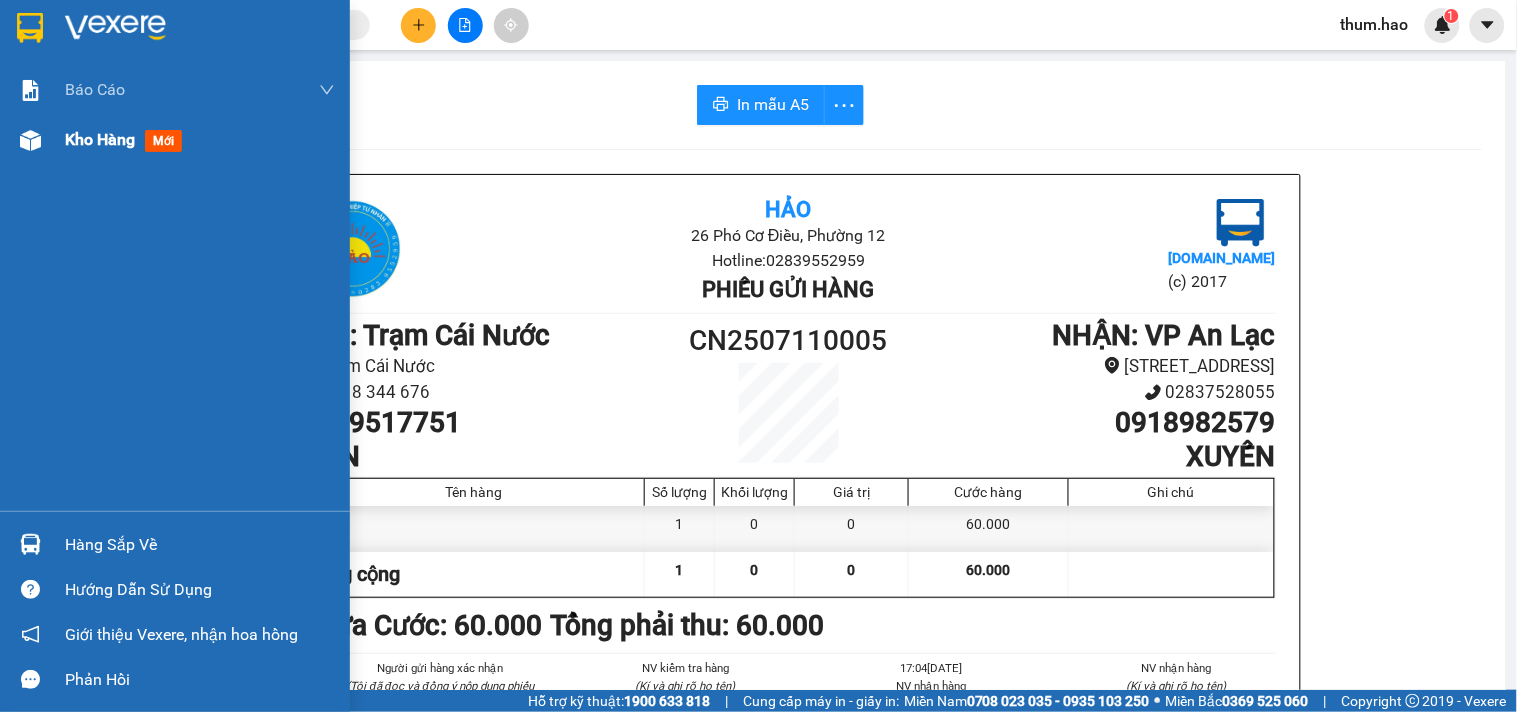 click on "Kho hàng" at bounding box center [100, 139] 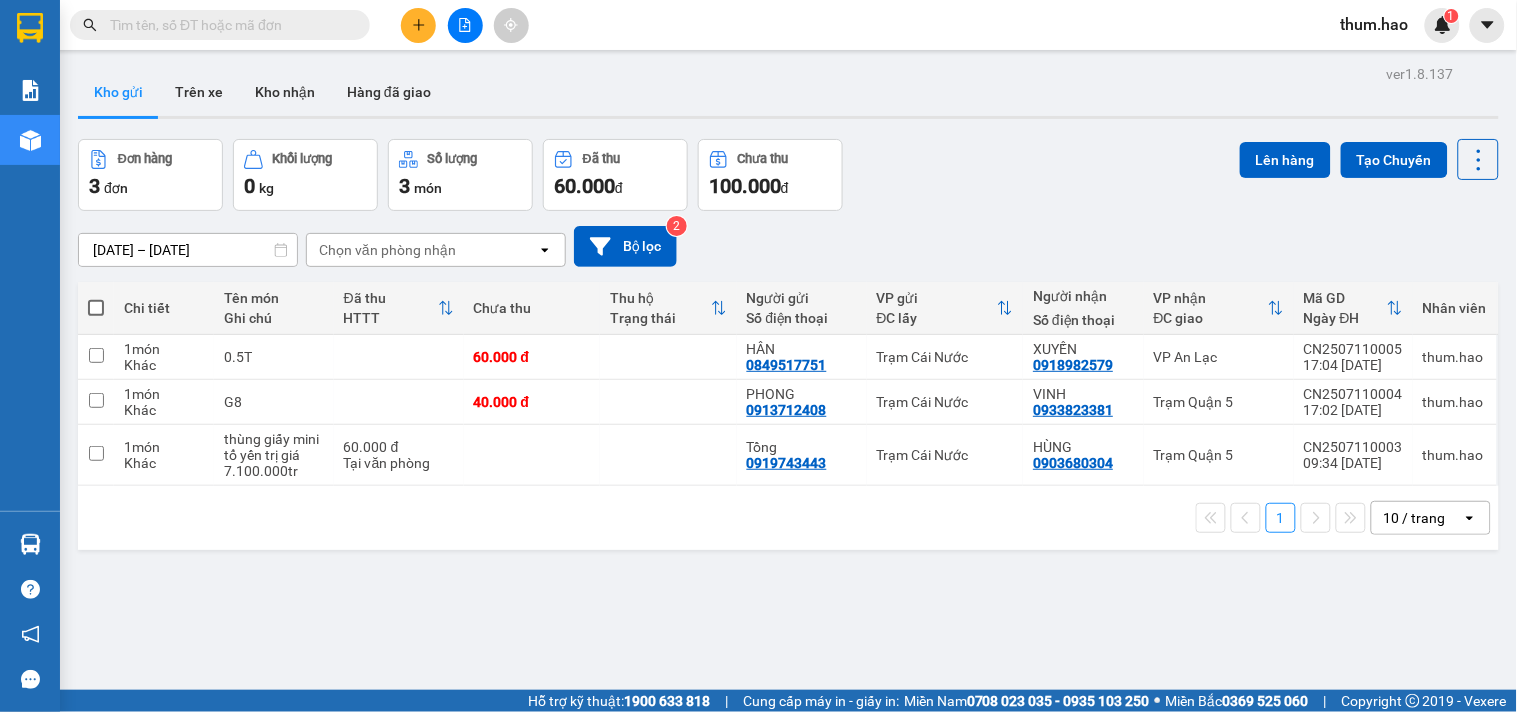 click at bounding box center (418, 25) 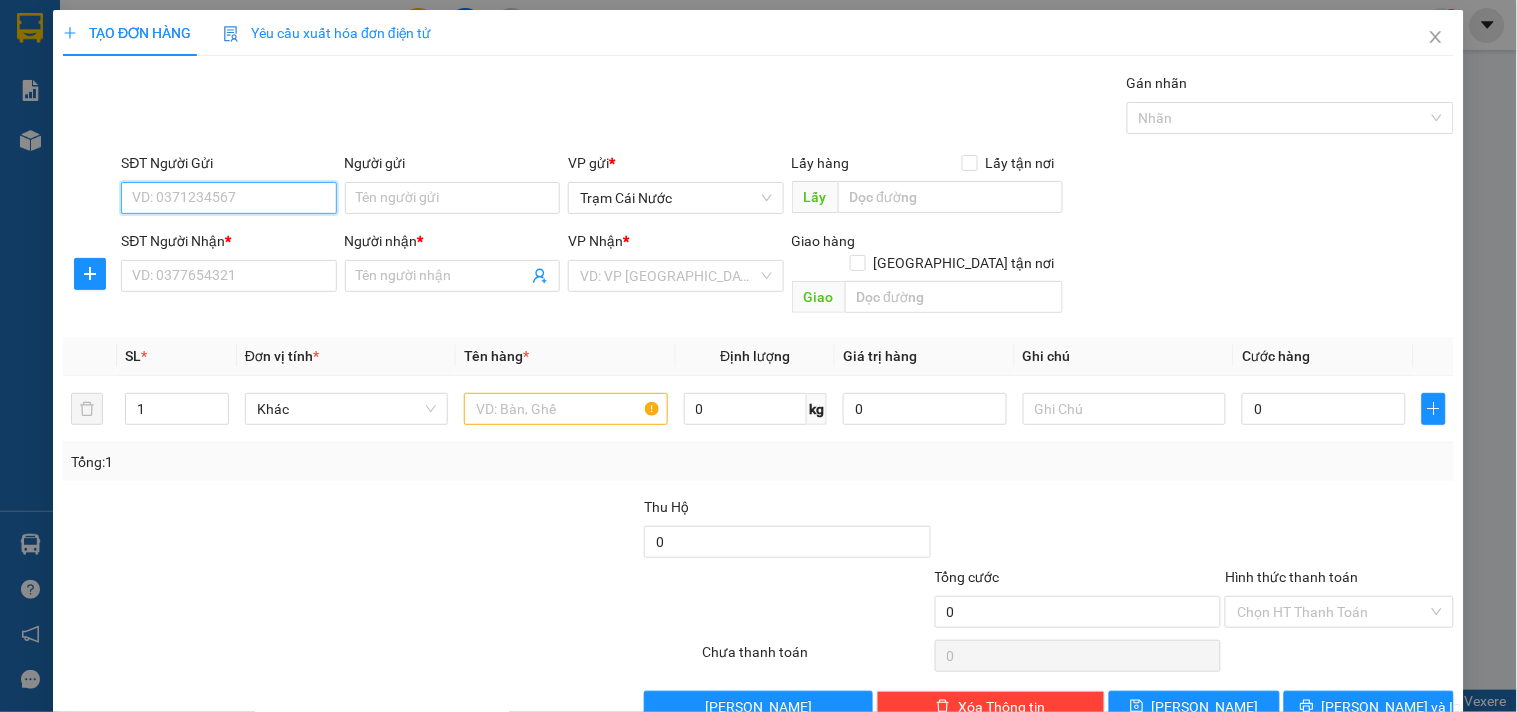 click on "SĐT Người Gửi" at bounding box center [228, 198] 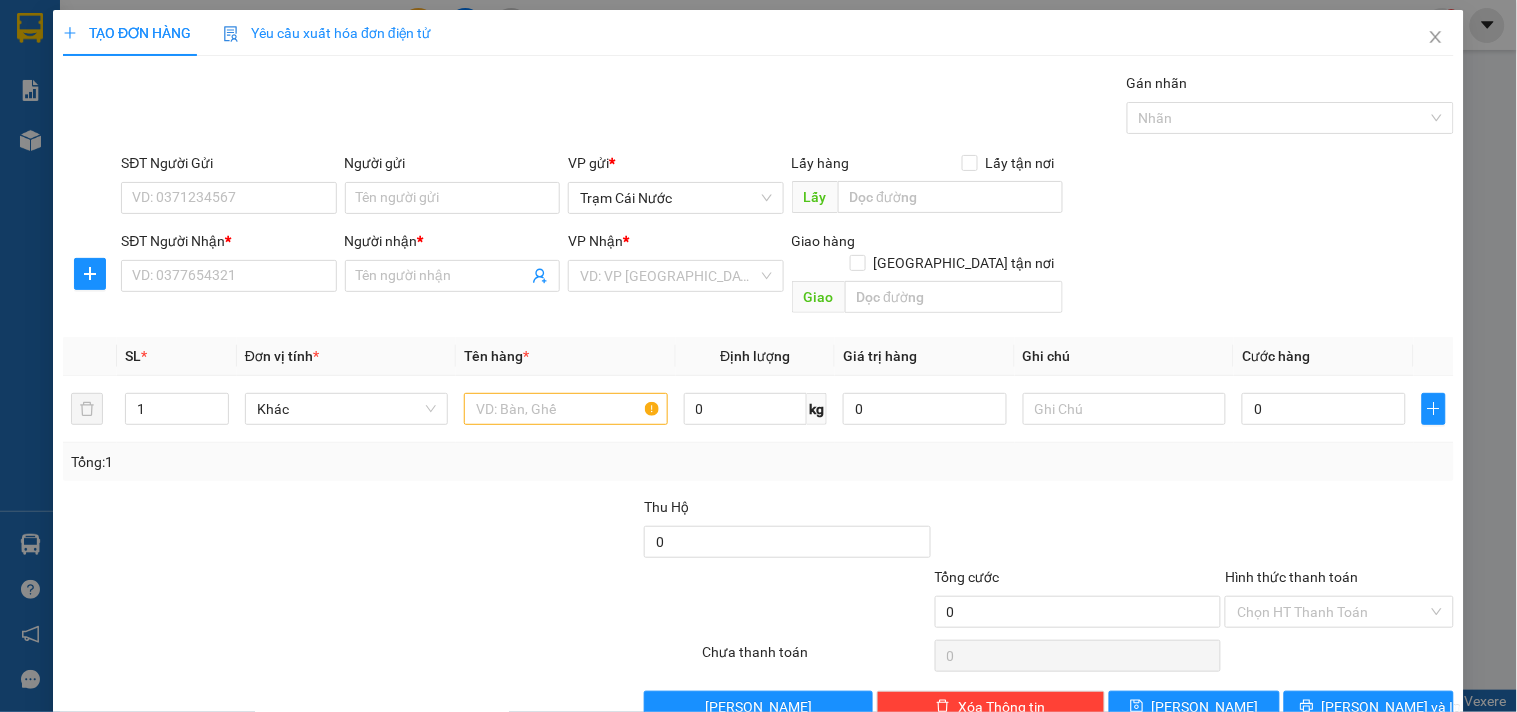 drag, startPoint x: 623, startPoint y: 755, endPoint x: 611, endPoint y: 755, distance: 12 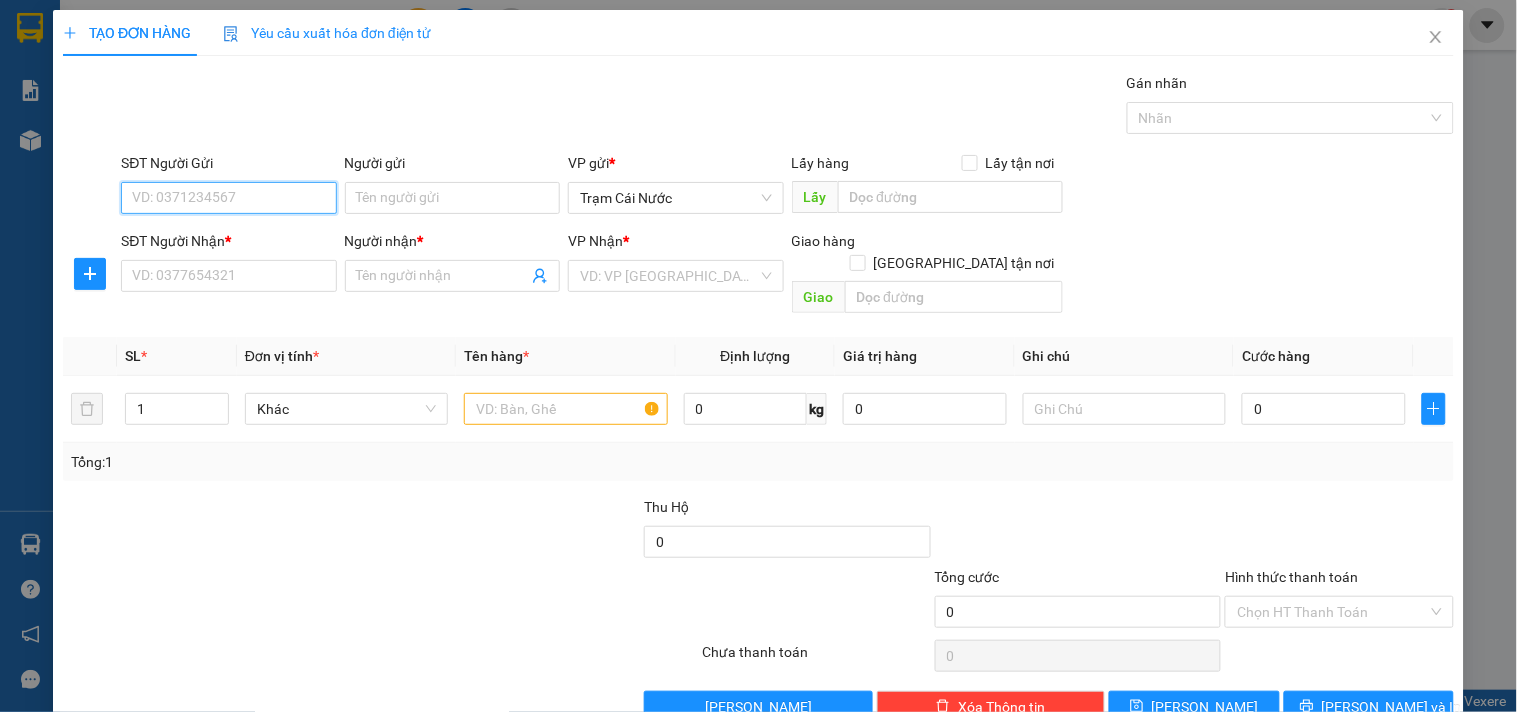 click on "SĐT Người Gửi" at bounding box center (228, 198) 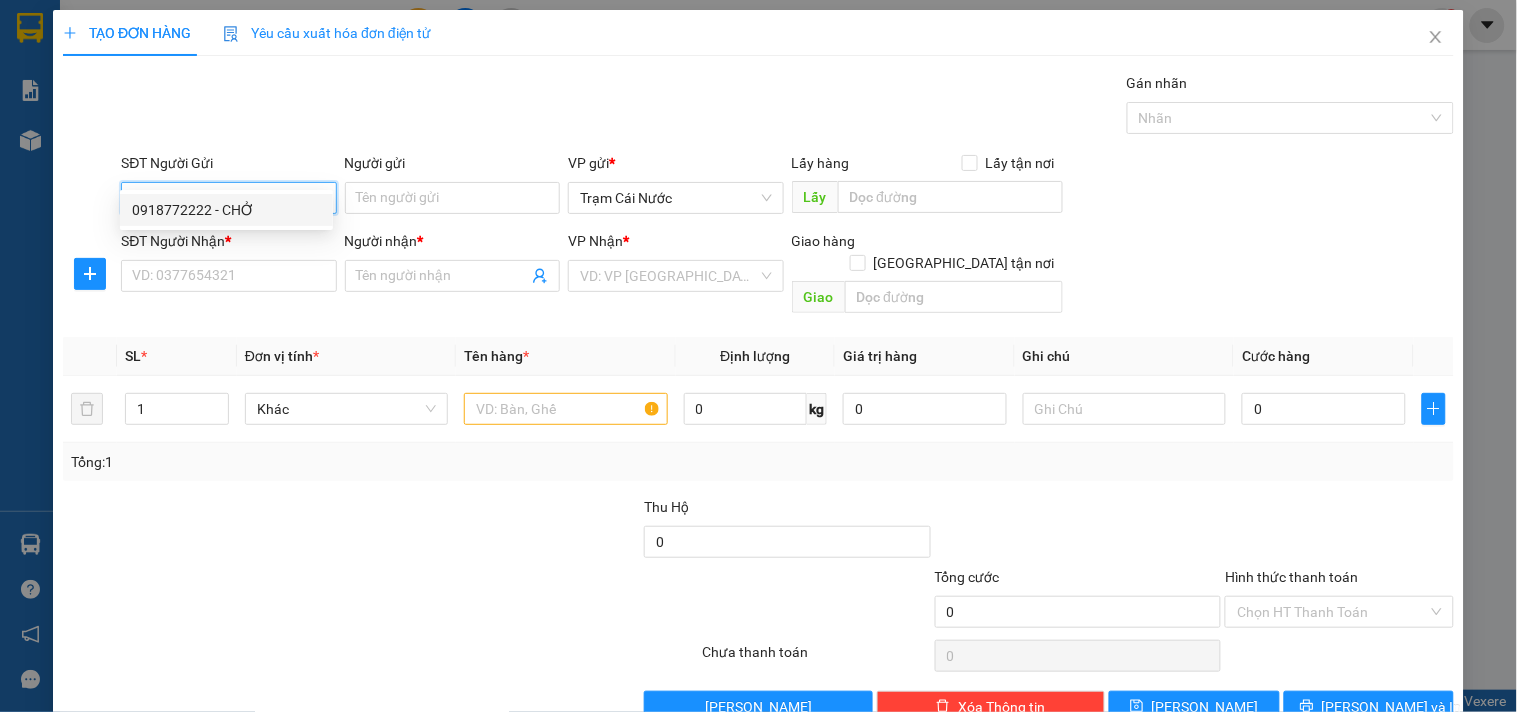 click on "0918772222 - CHỞ" at bounding box center [226, 210] 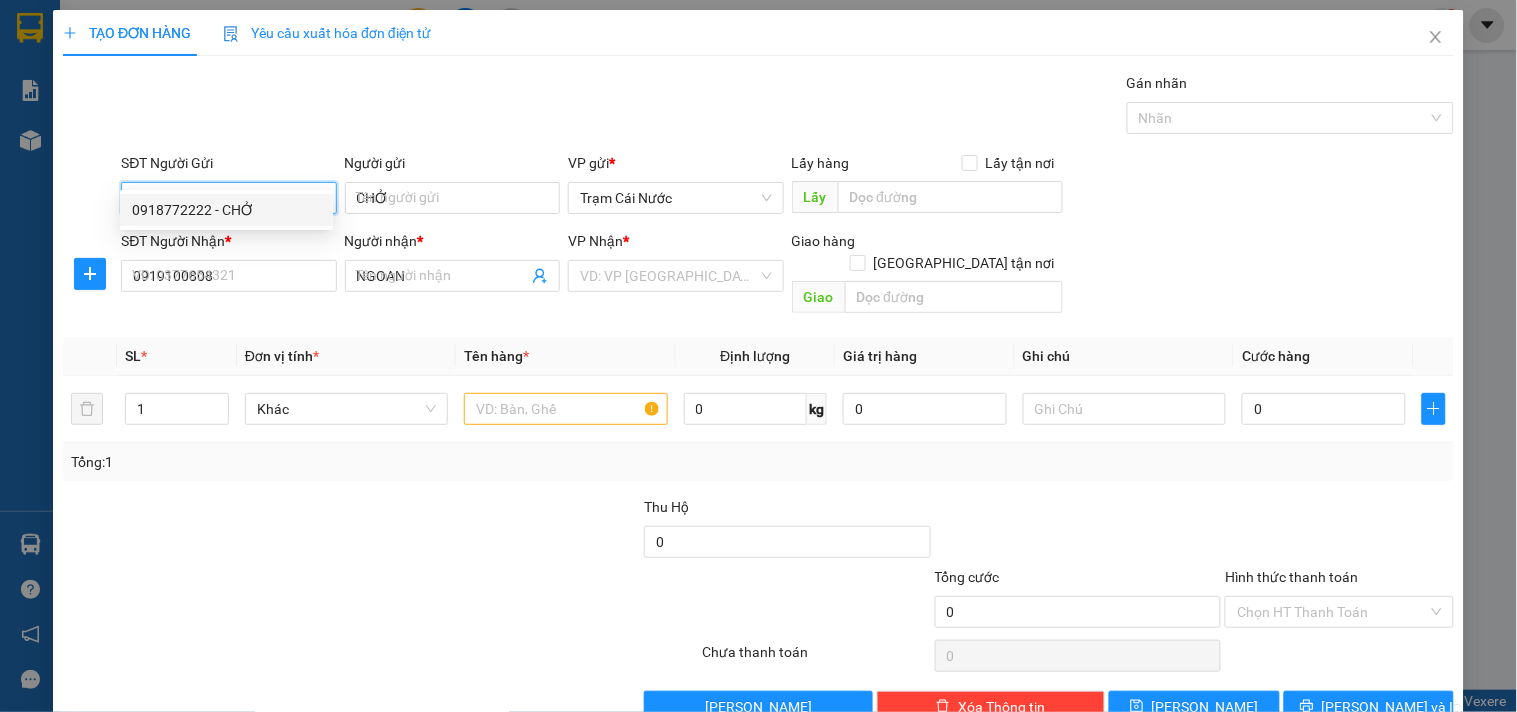 type on "60.000" 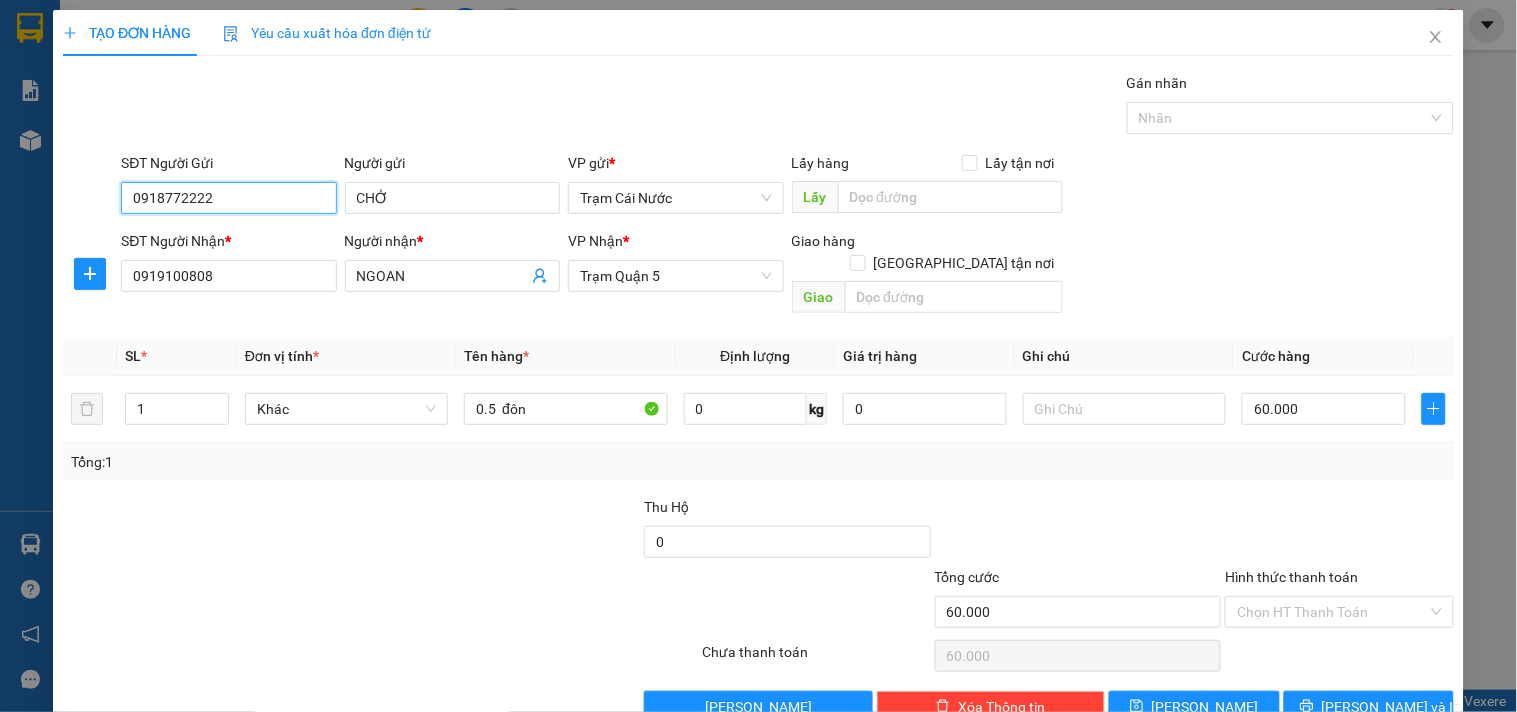 type on "0918772222" 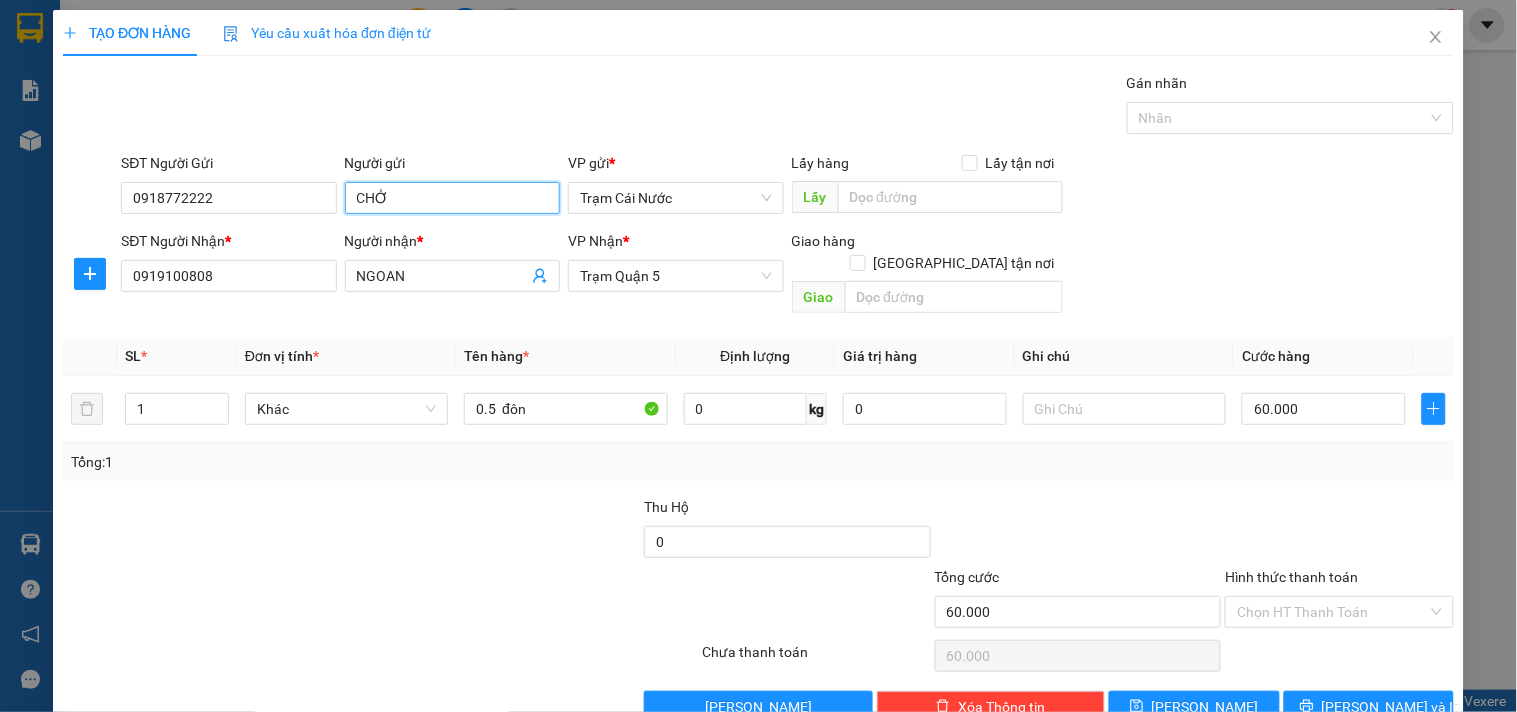 click on "CHỞ" at bounding box center (452, 198) 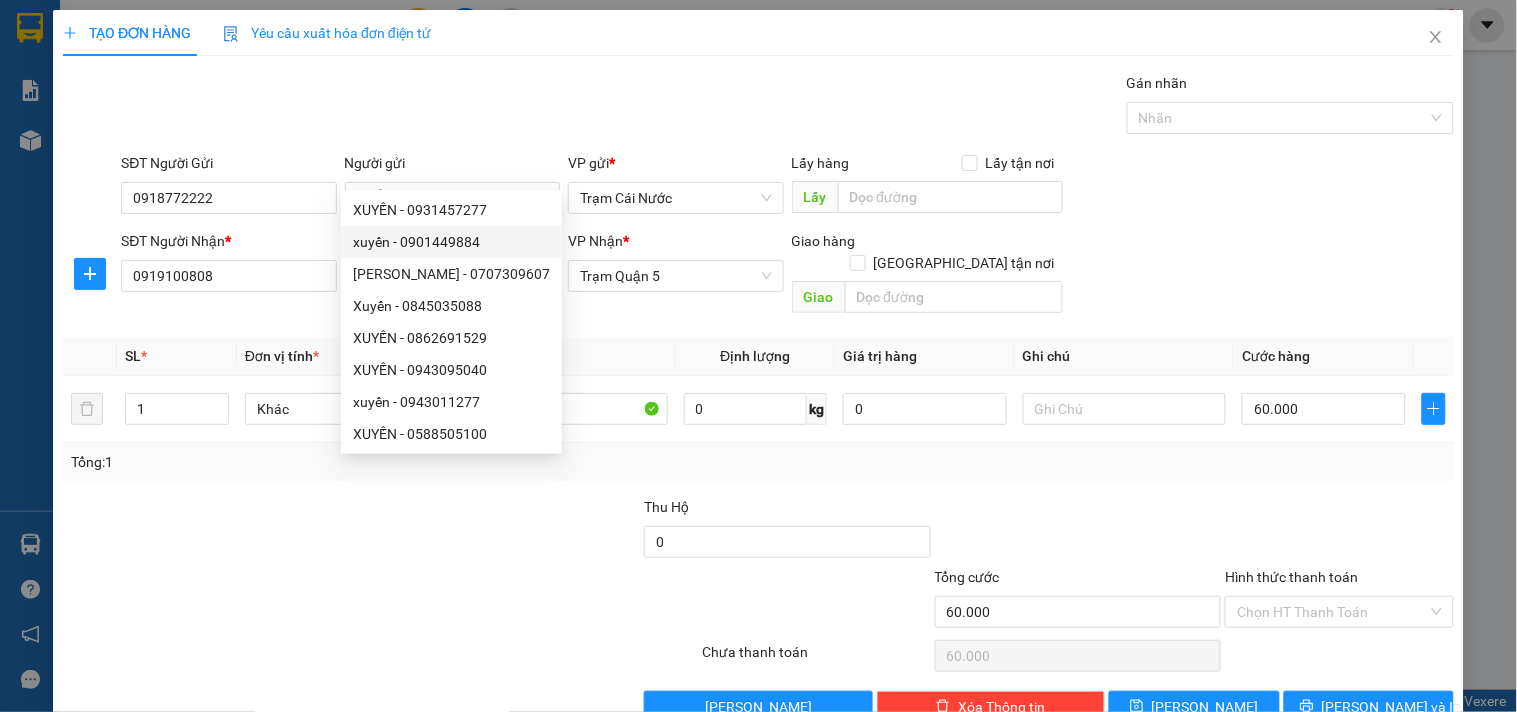 click on "SL  *" at bounding box center [177, 356] 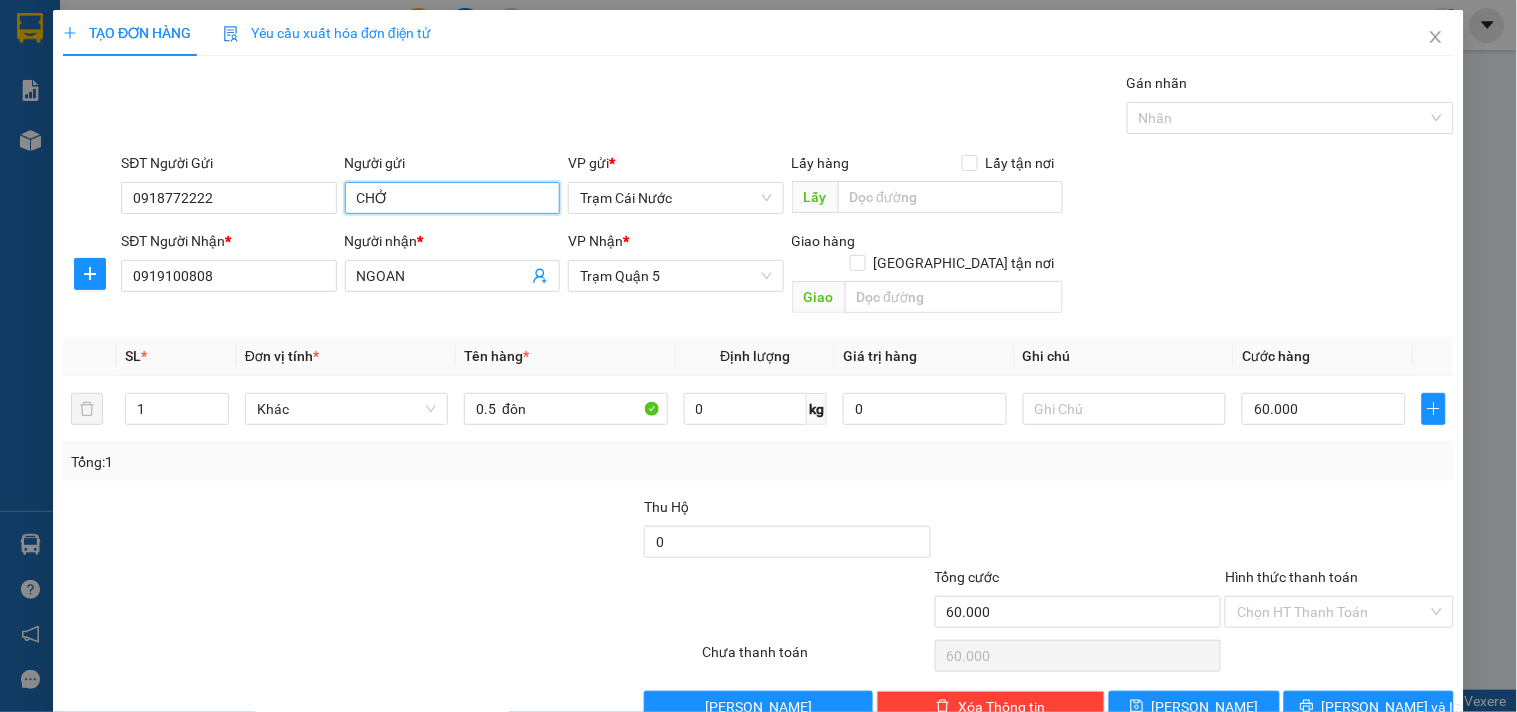 click on "CHỞ" at bounding box center [452, 198] 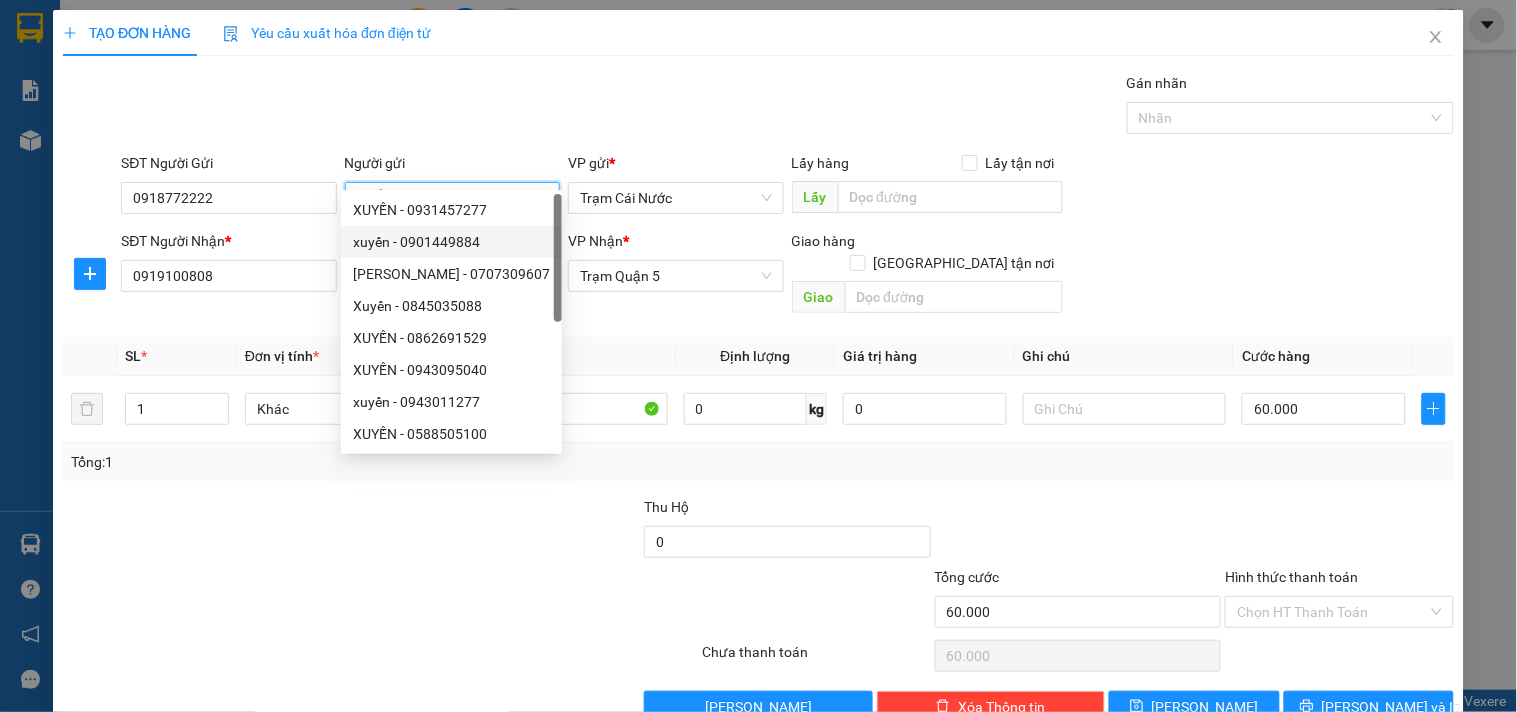 click on "CHỞ" at bounding box center (452, 198) 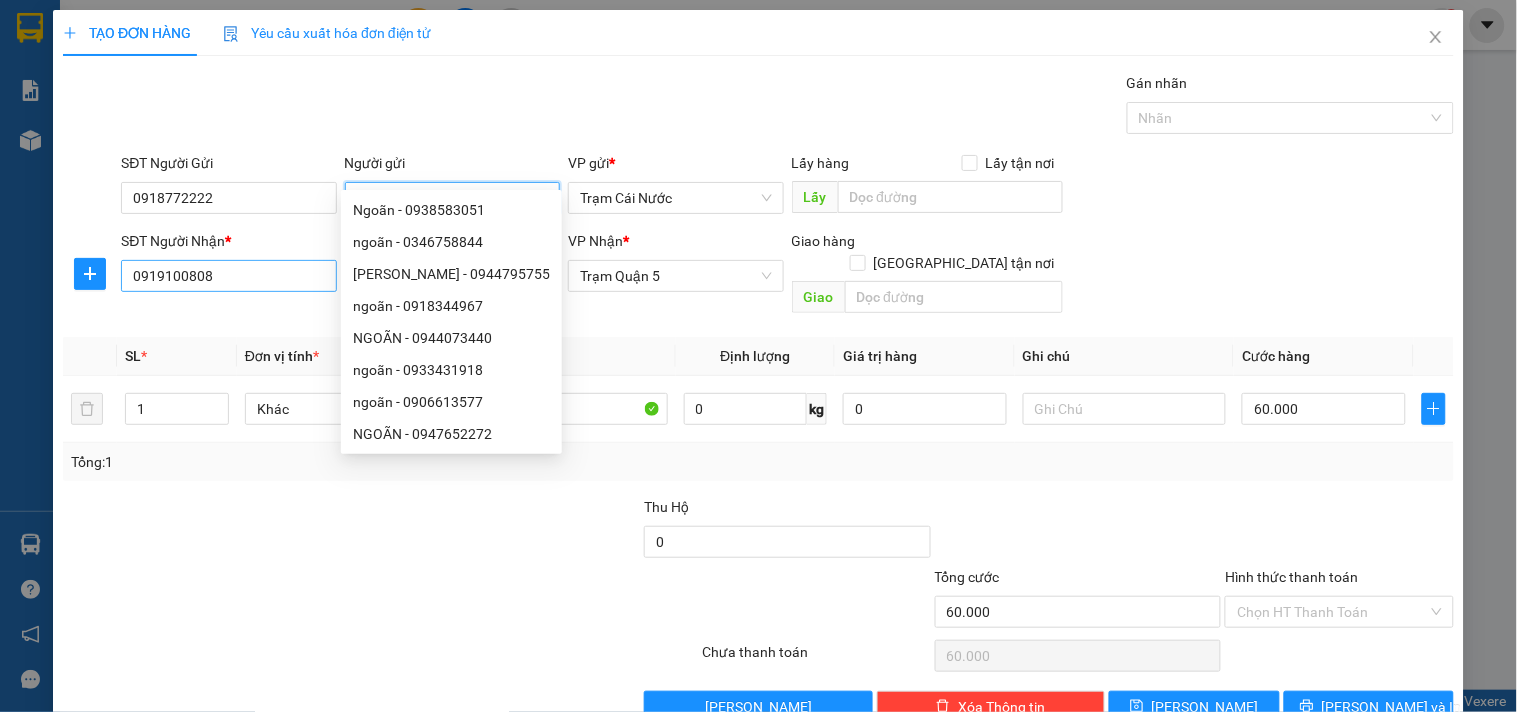 type on "NGOÃN" 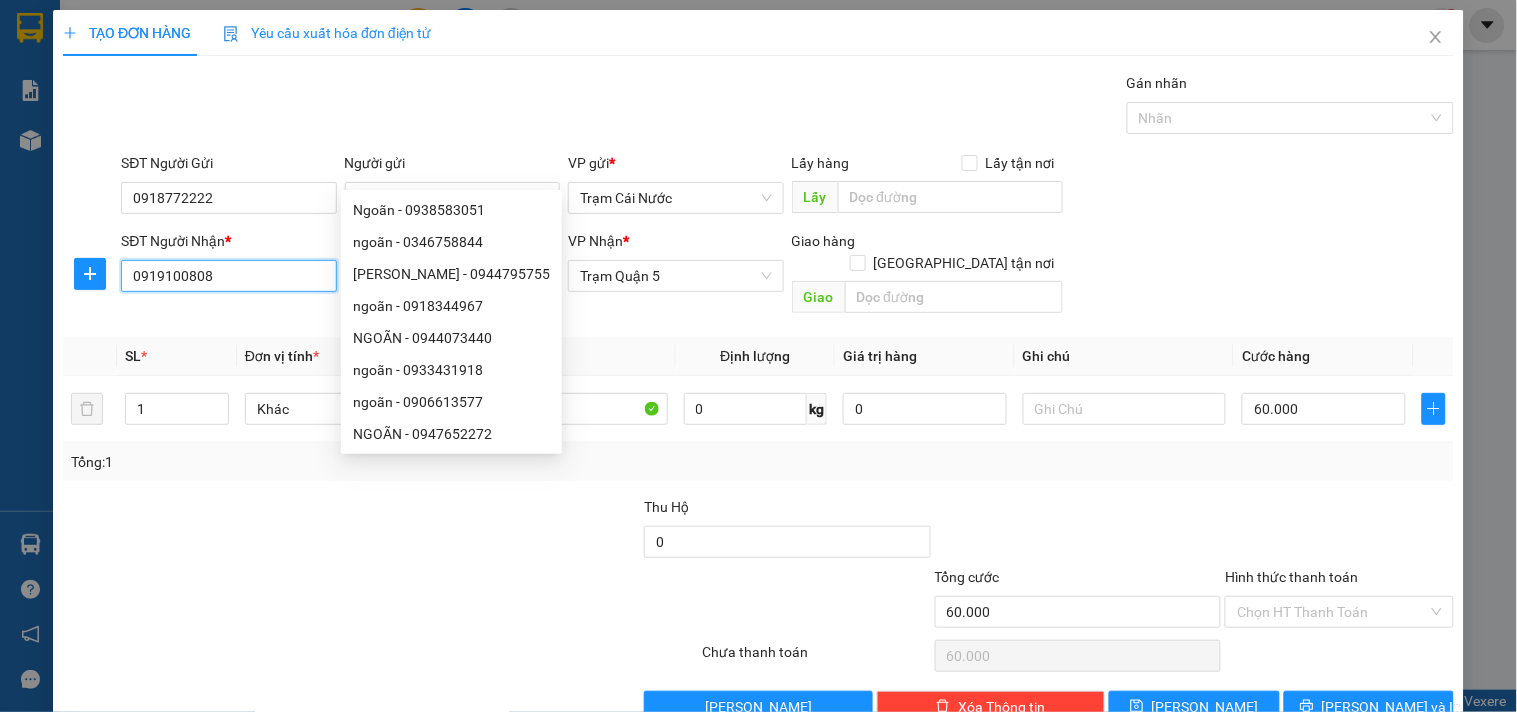 click on "0919100808" at bounding box center (228, 276) 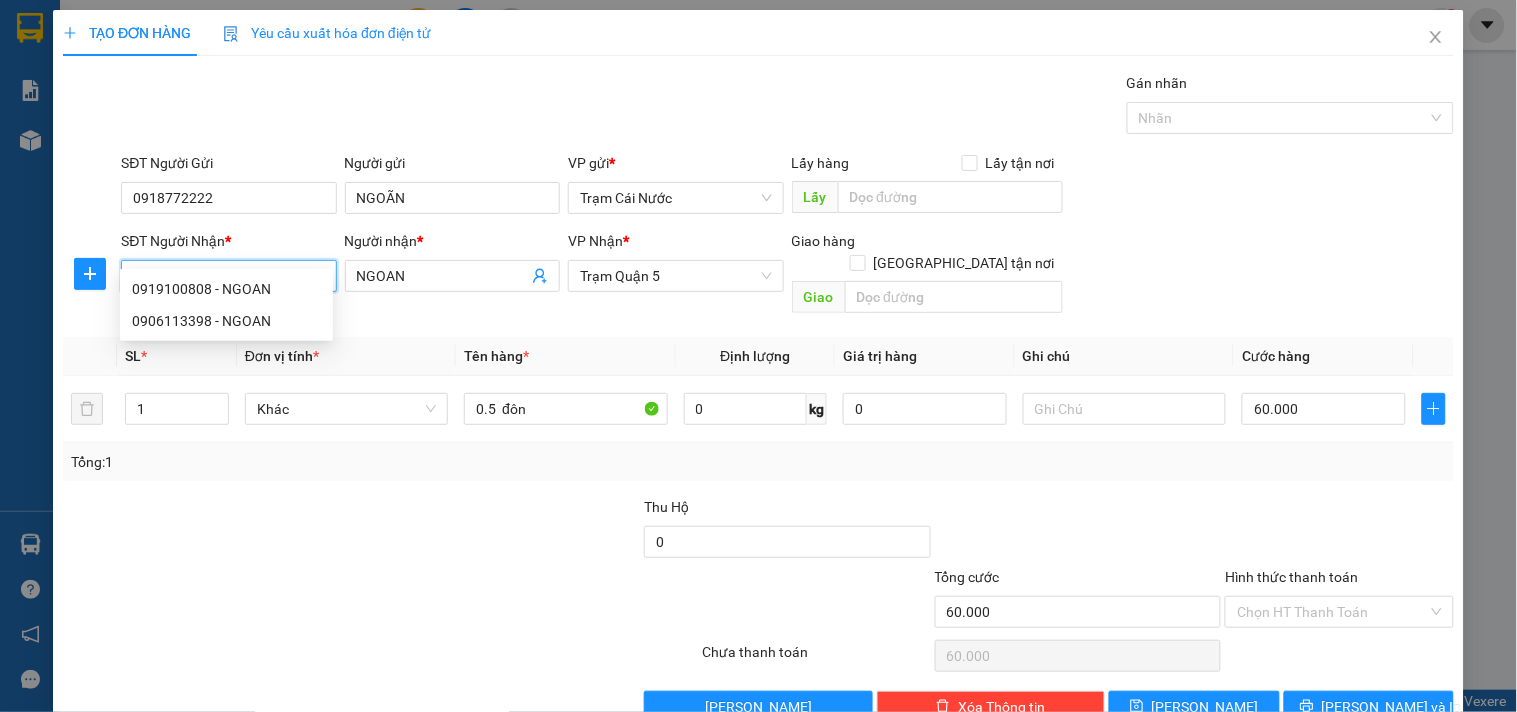 type on "0" 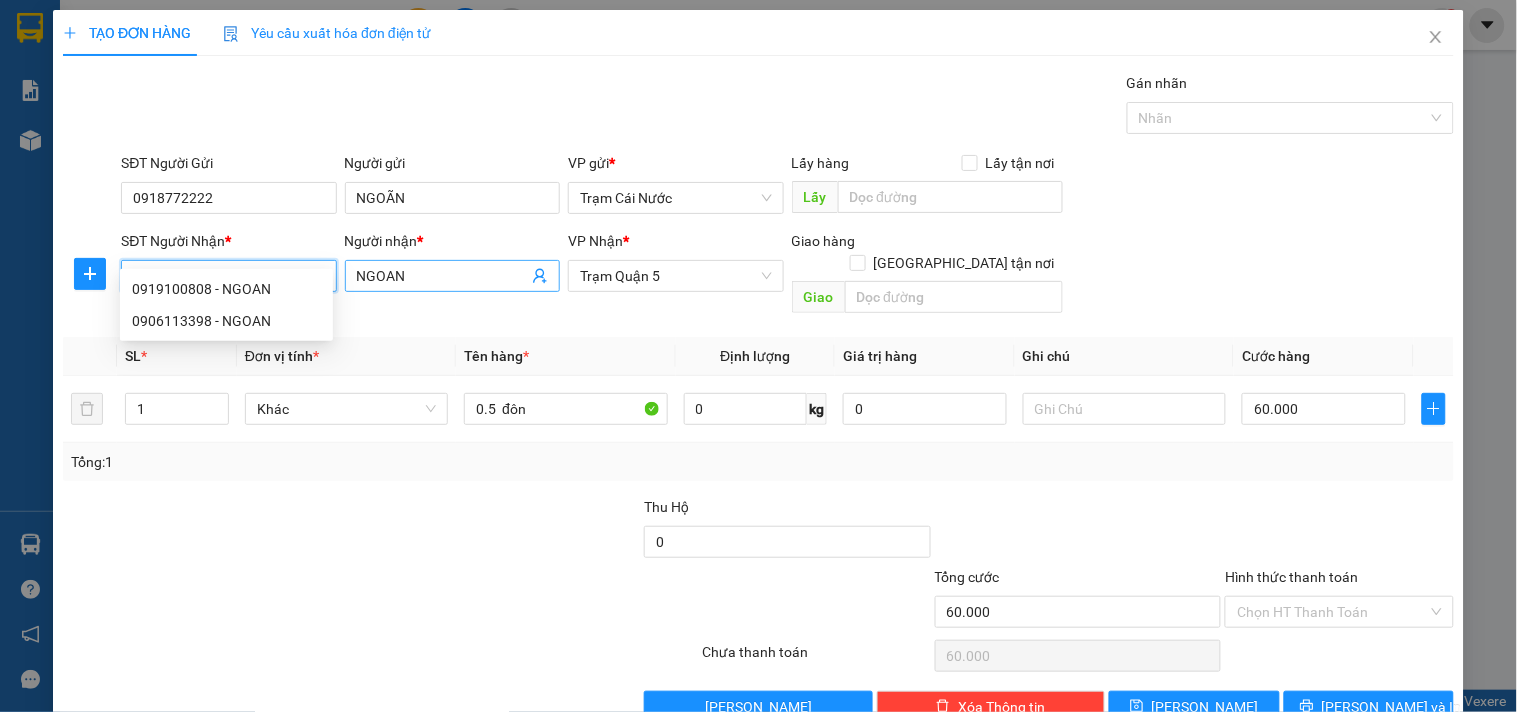 type 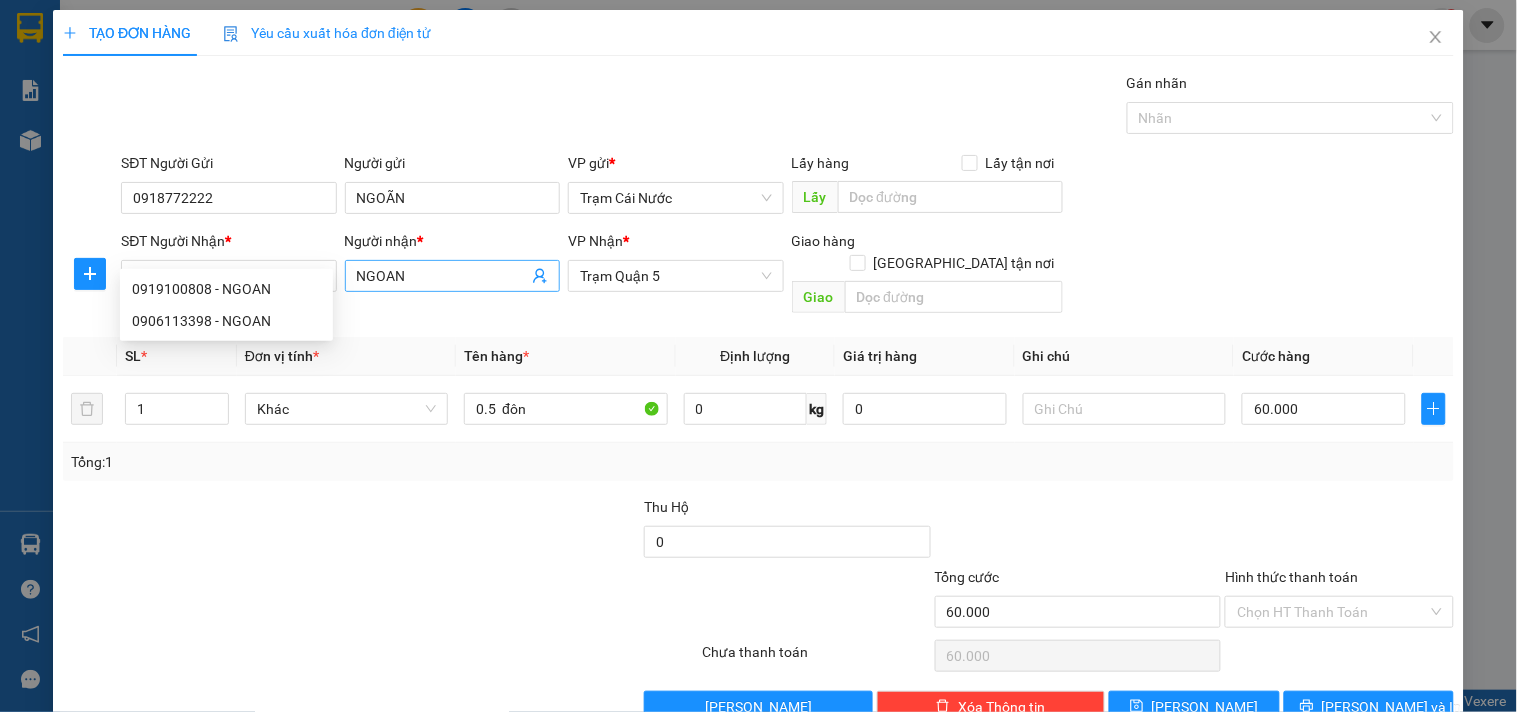 click on "NGOAN" at bounding box center [442, 276] 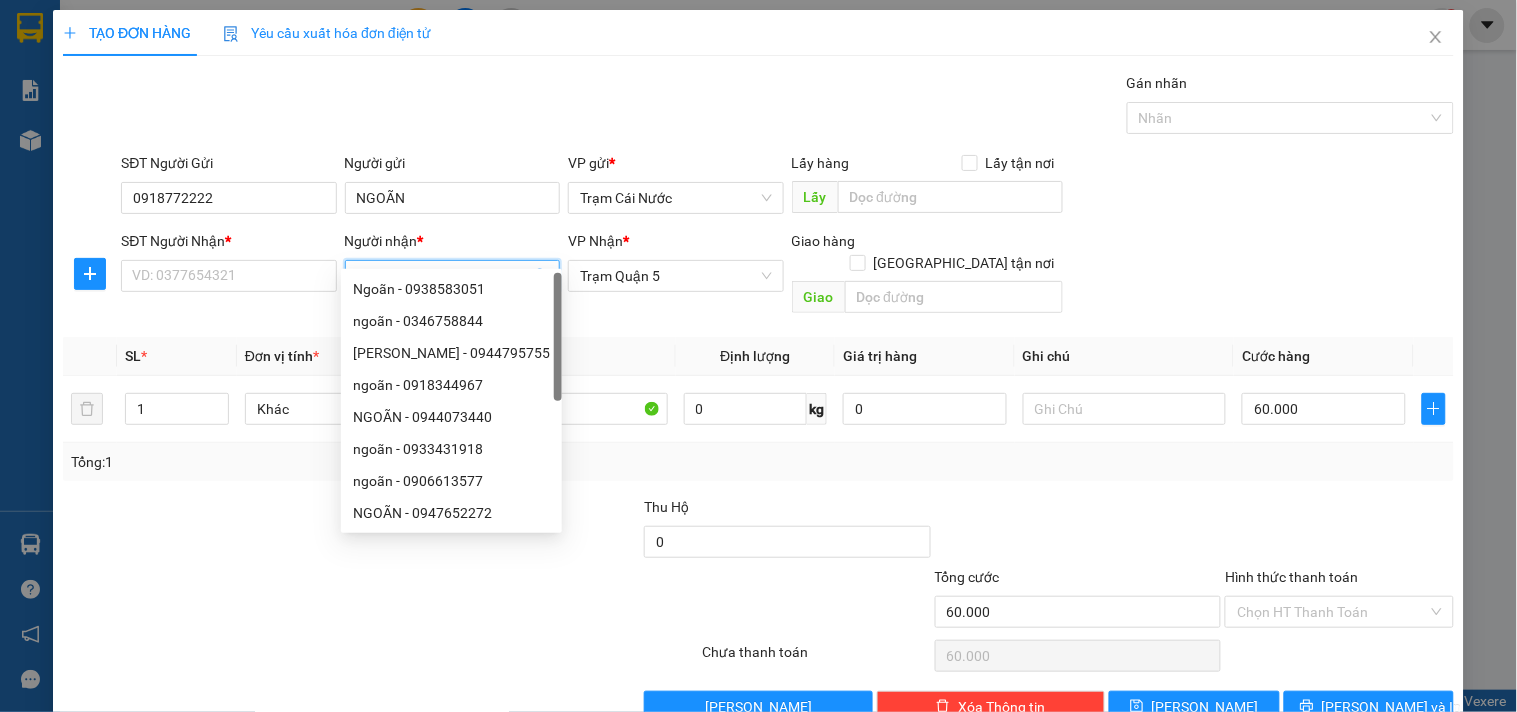 type on "N" 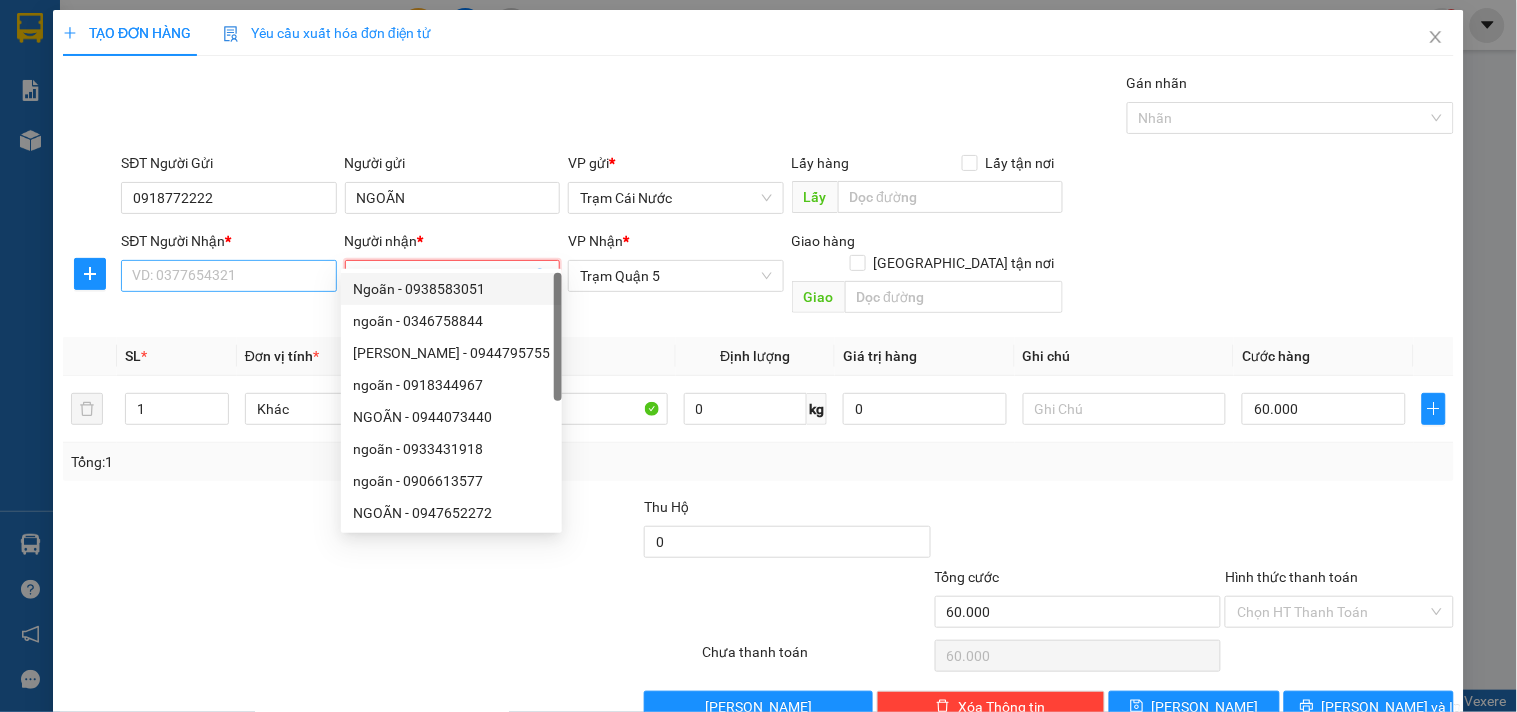 type 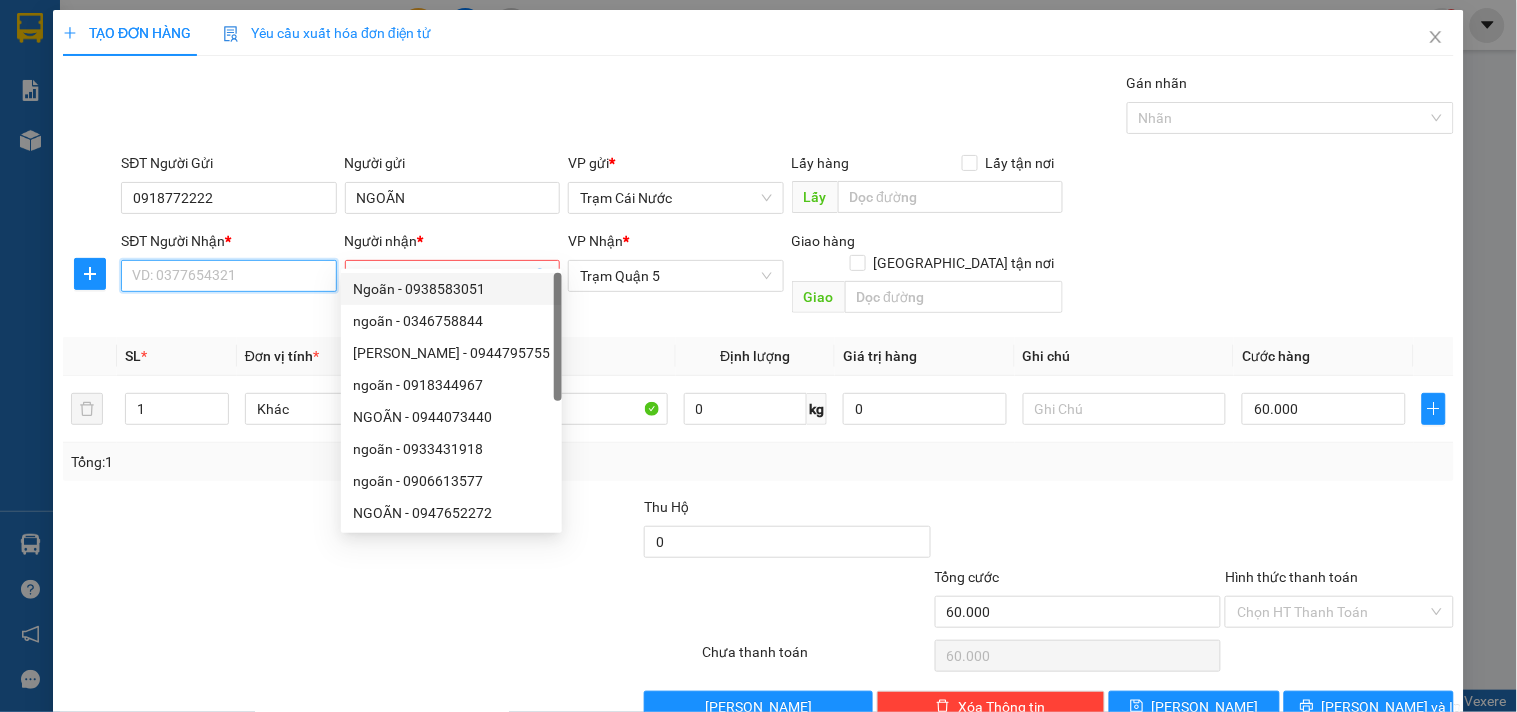 click on "SĐT Người Nhận  *" at bounding box center [228, 276] 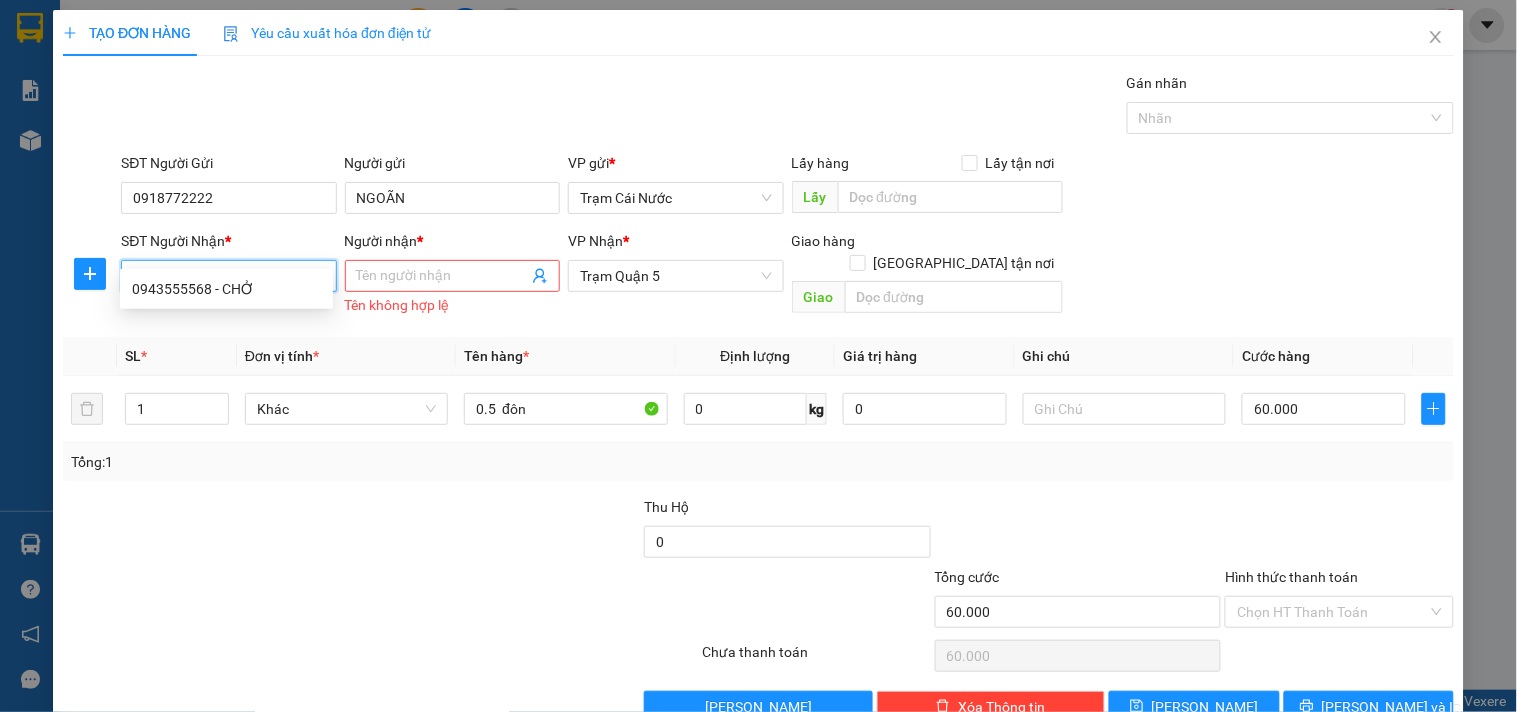 type on "0943555568" 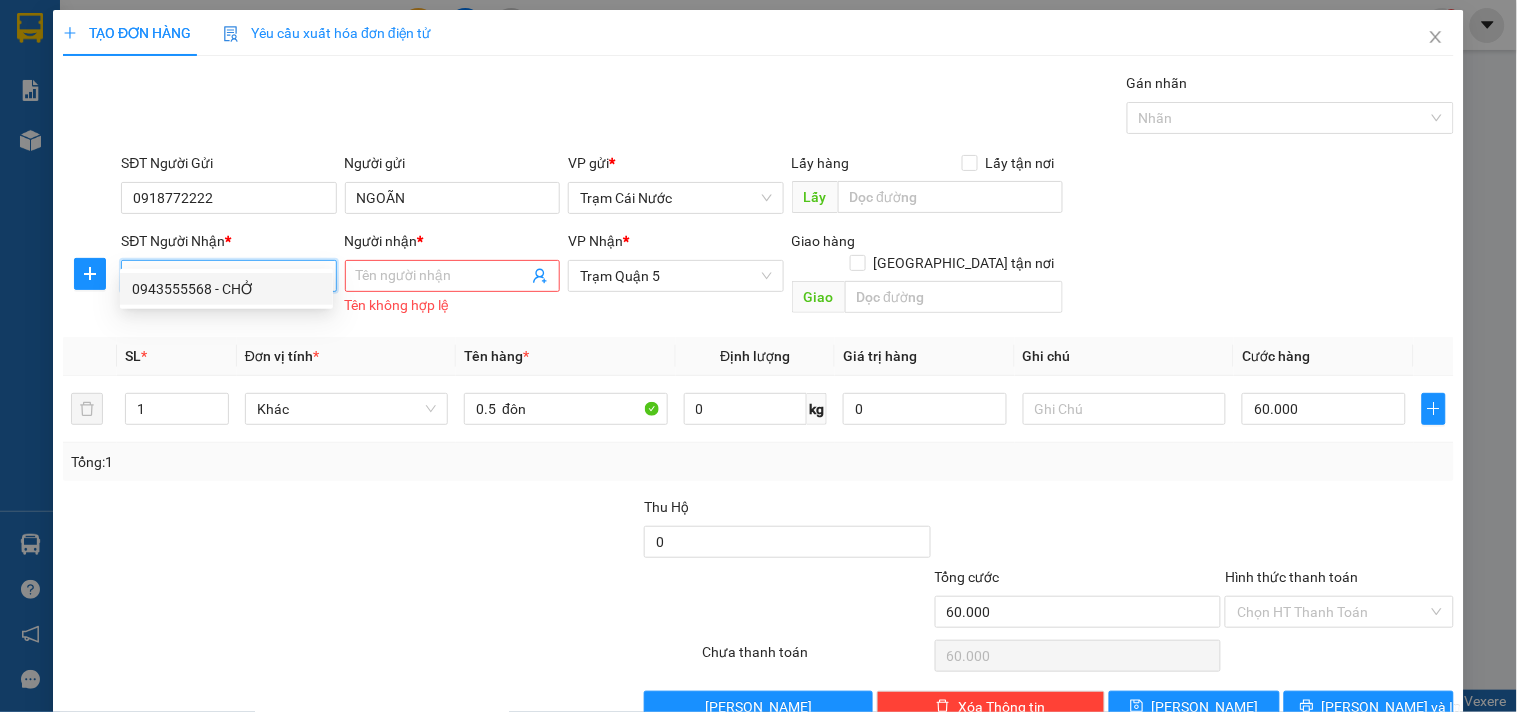 click on "0943555568 - CHỞ" at bounding box center [226, 289] 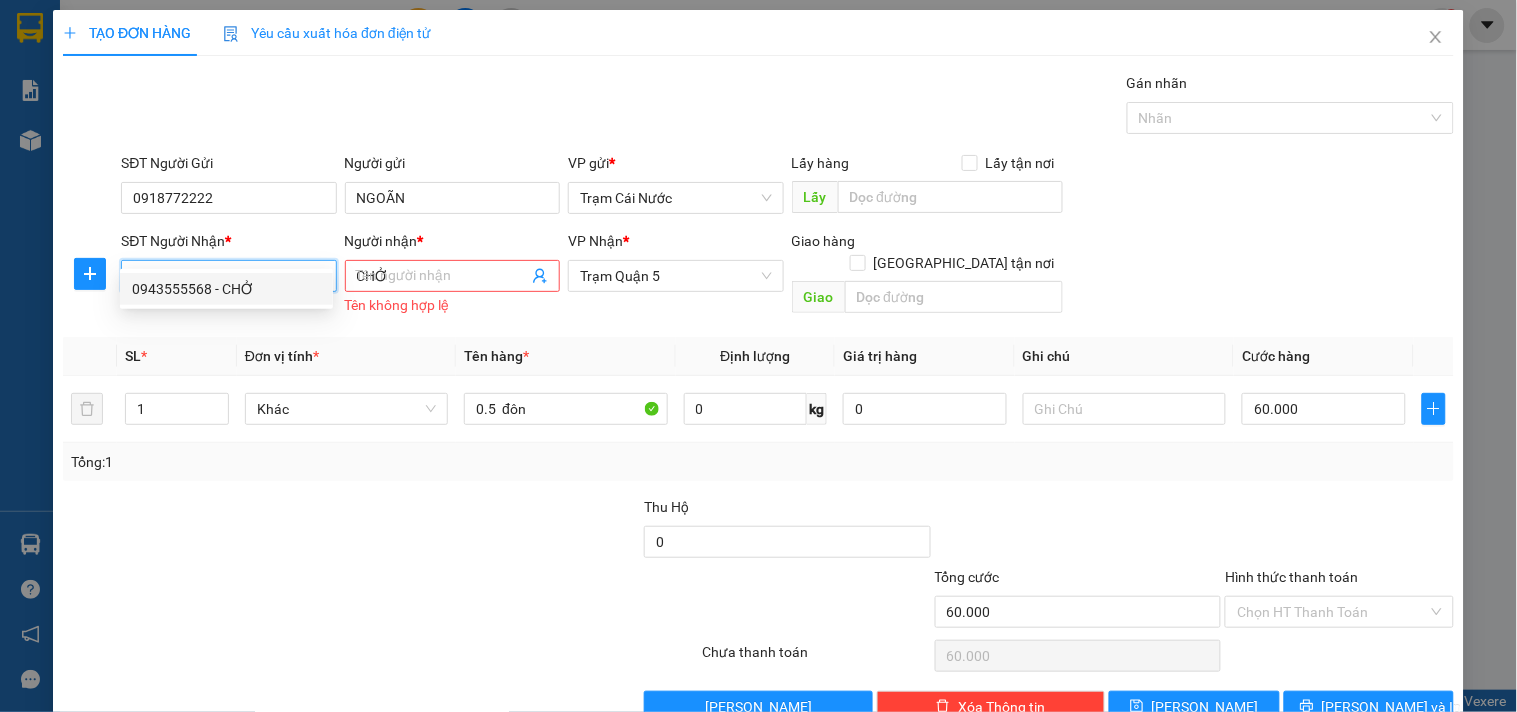 type on "40.000" 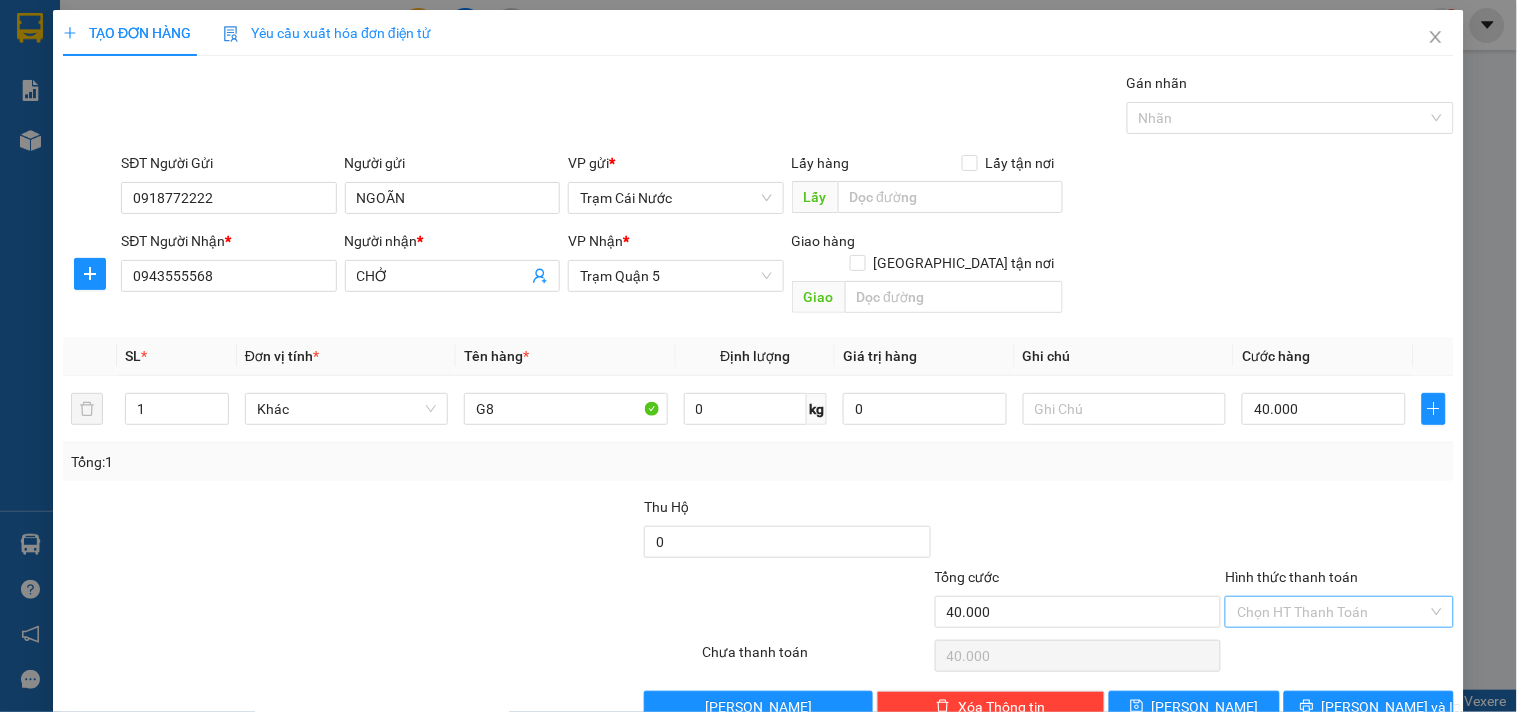 click on "Hình thức thanh toán" at bounding box center [1332, 612] 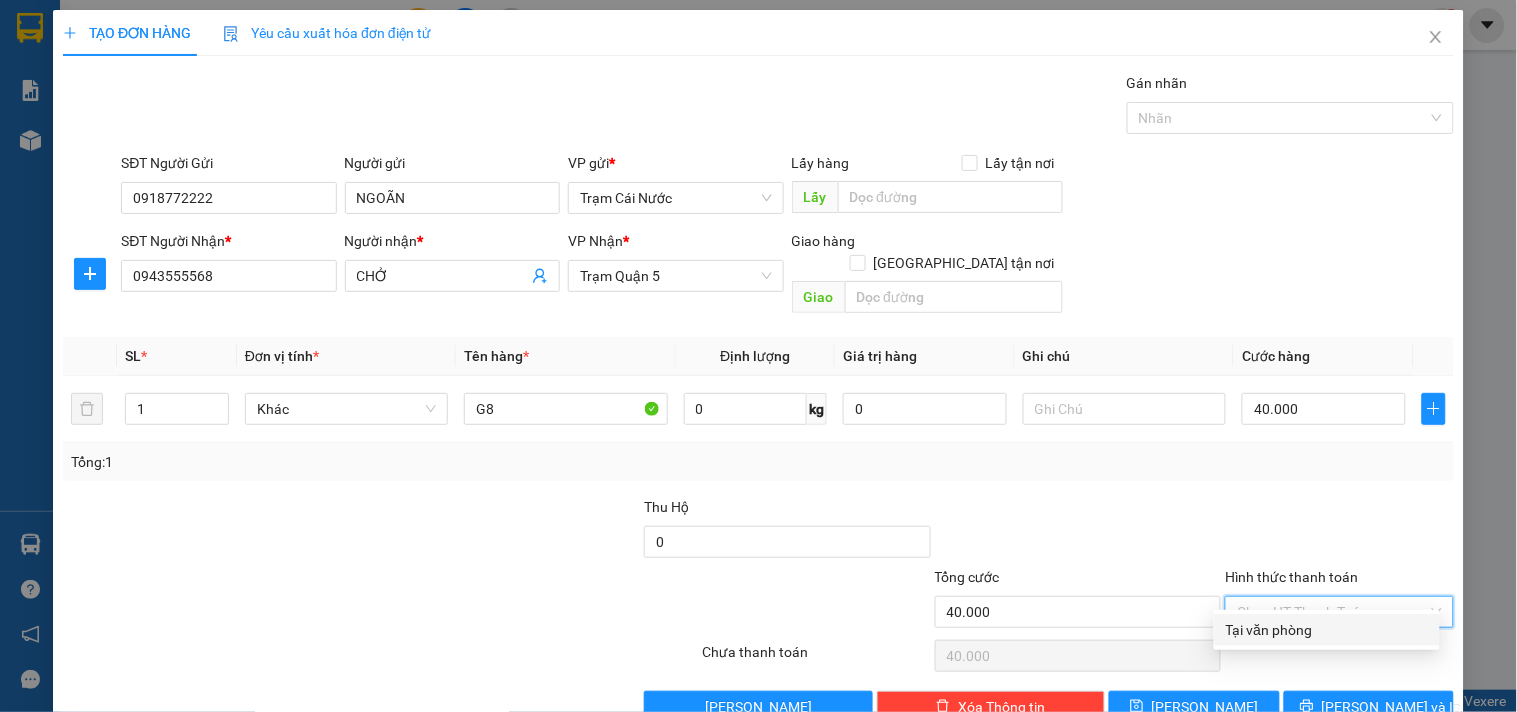 click on "Tại văn phòng" at bounding box center [1327, 630] 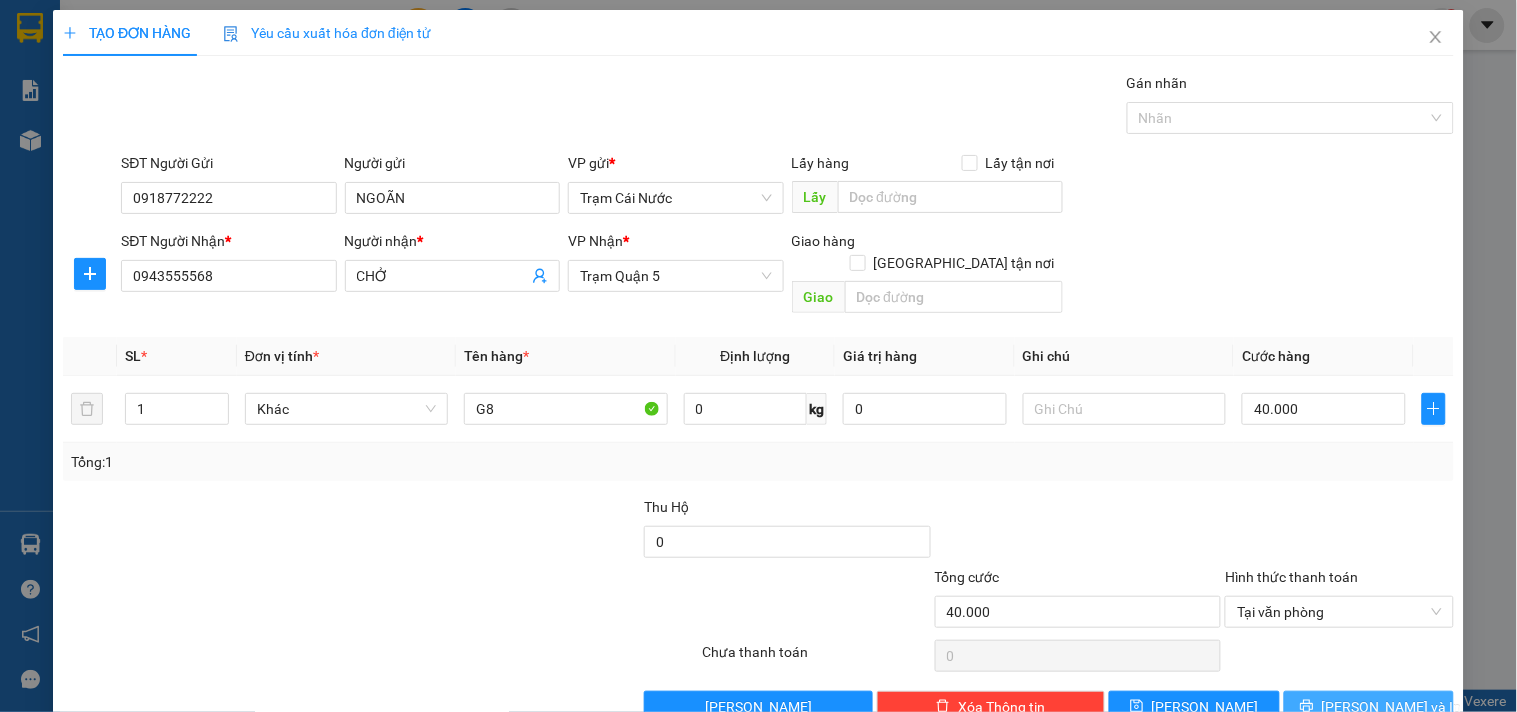 click on "[PERSON_NAME] và In" at bounding box center (1392, 707) 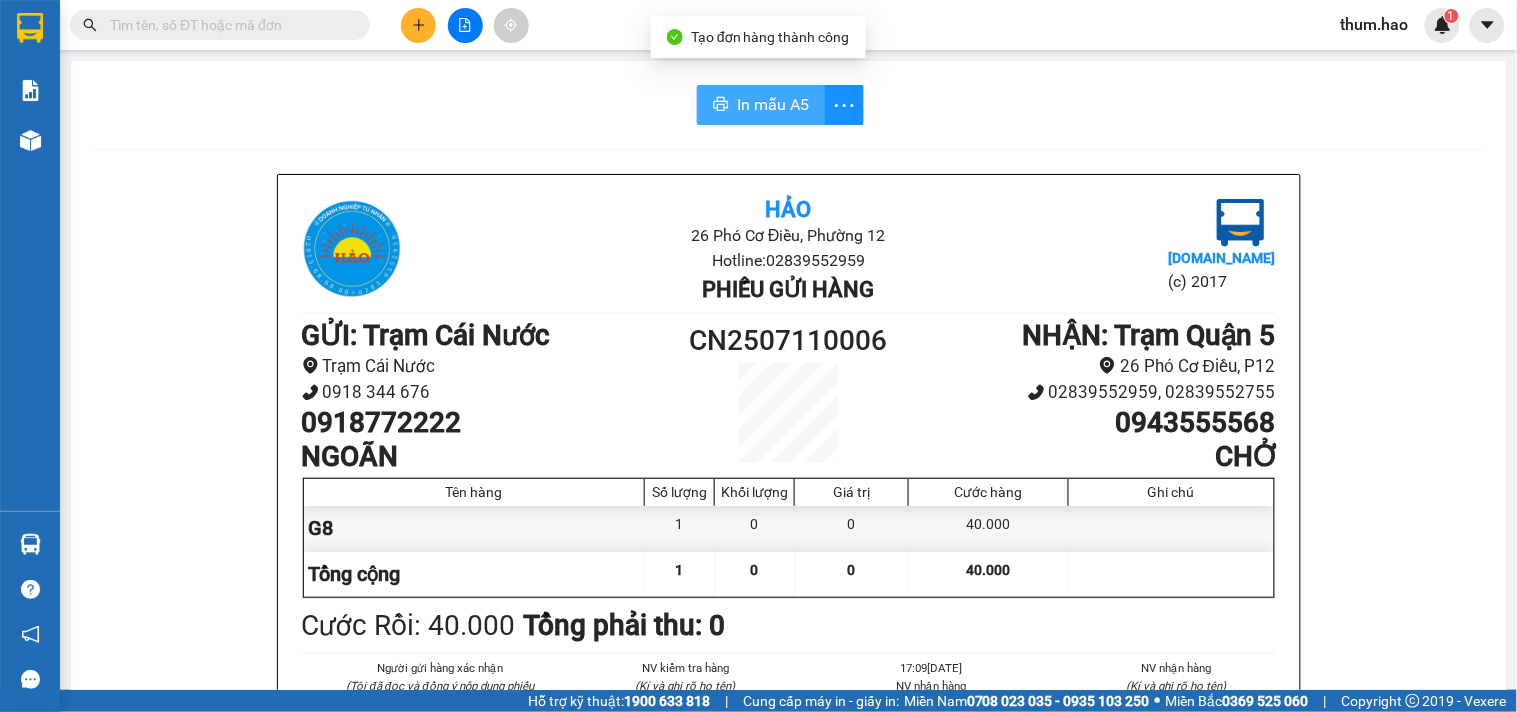 click on "In mẫu A5" at bounding box center [773, 104] 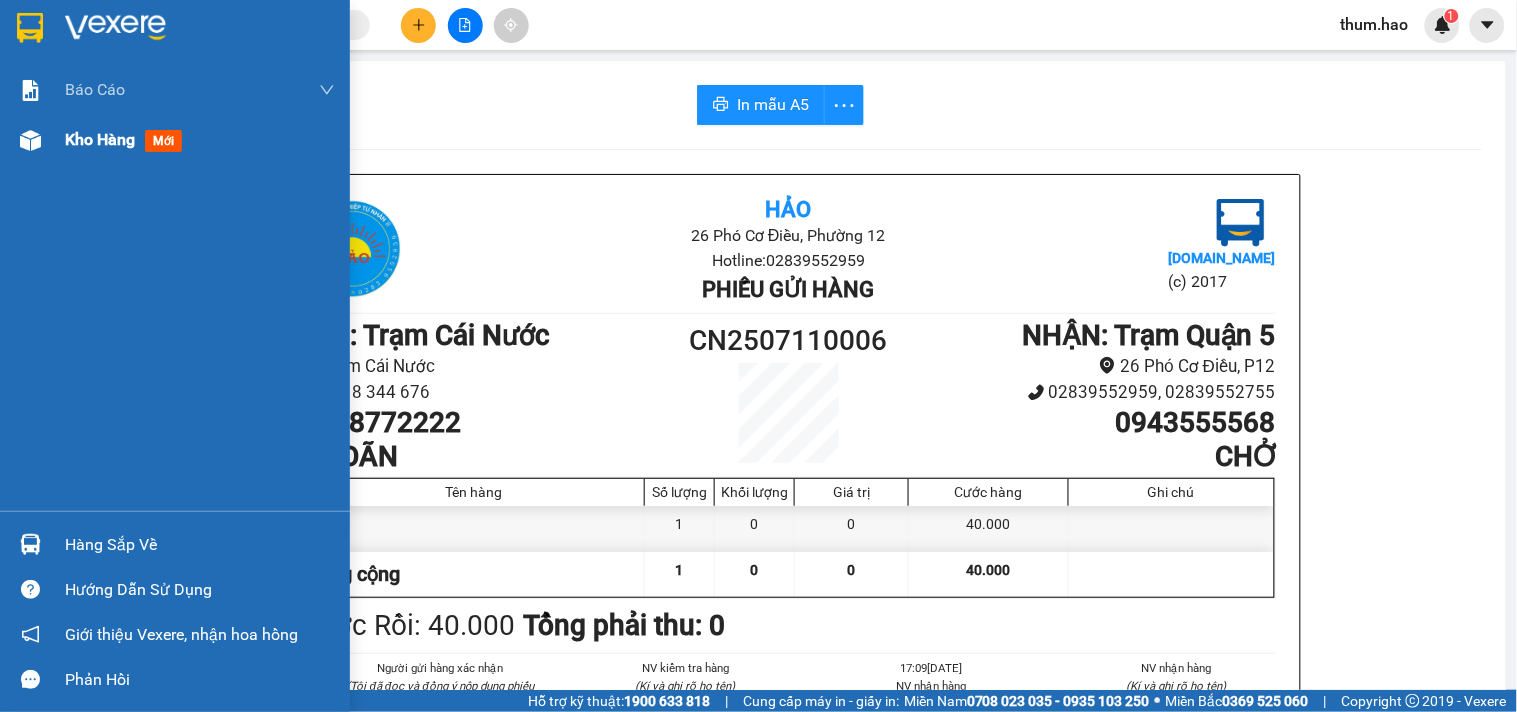 click on "Kho hàng" at bounding box center (100, 139) 